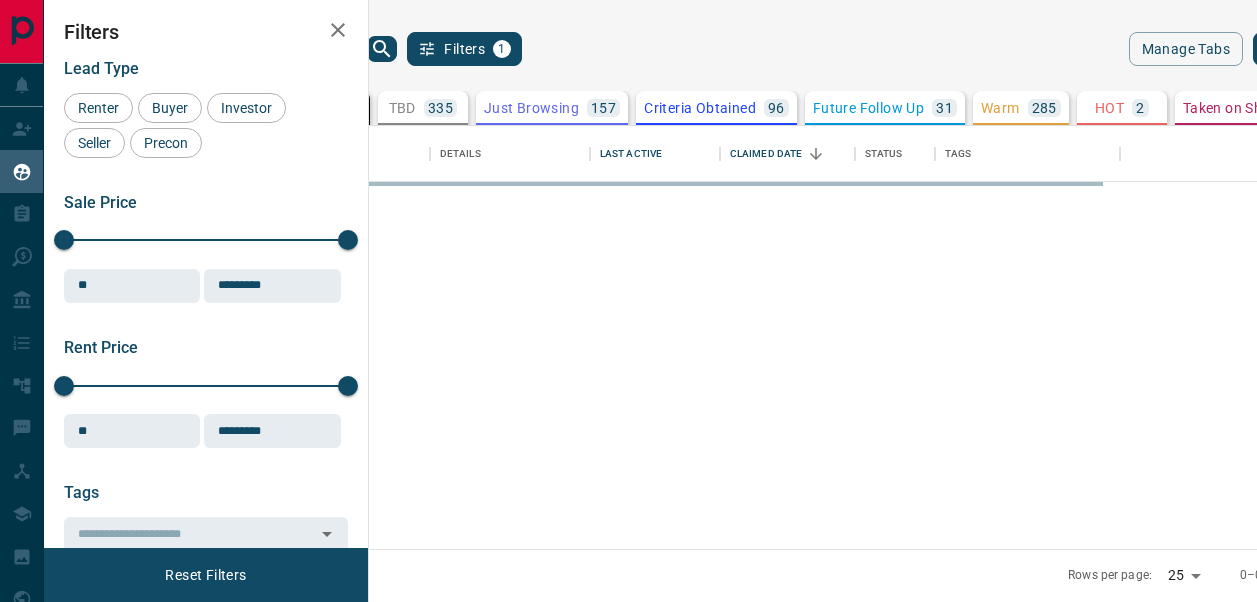 scroll, scrollTop: 0, scrollLeft: 0, axis: both 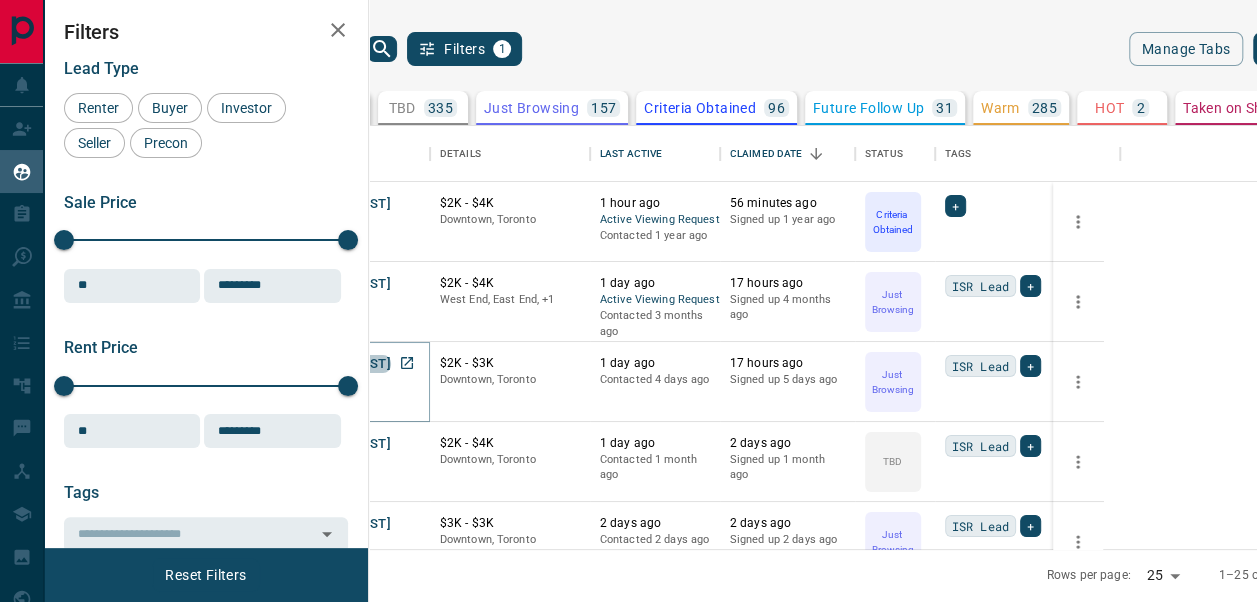 click on "[FIRST] [LAST]" at bounding box center [345, 364] 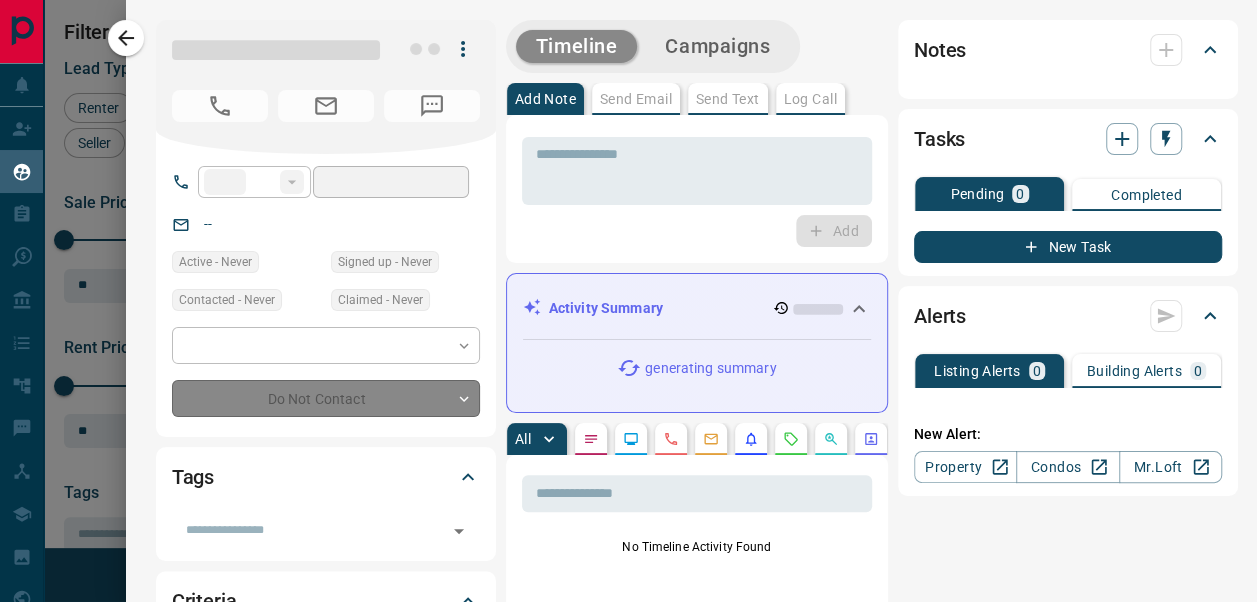 type on "**" 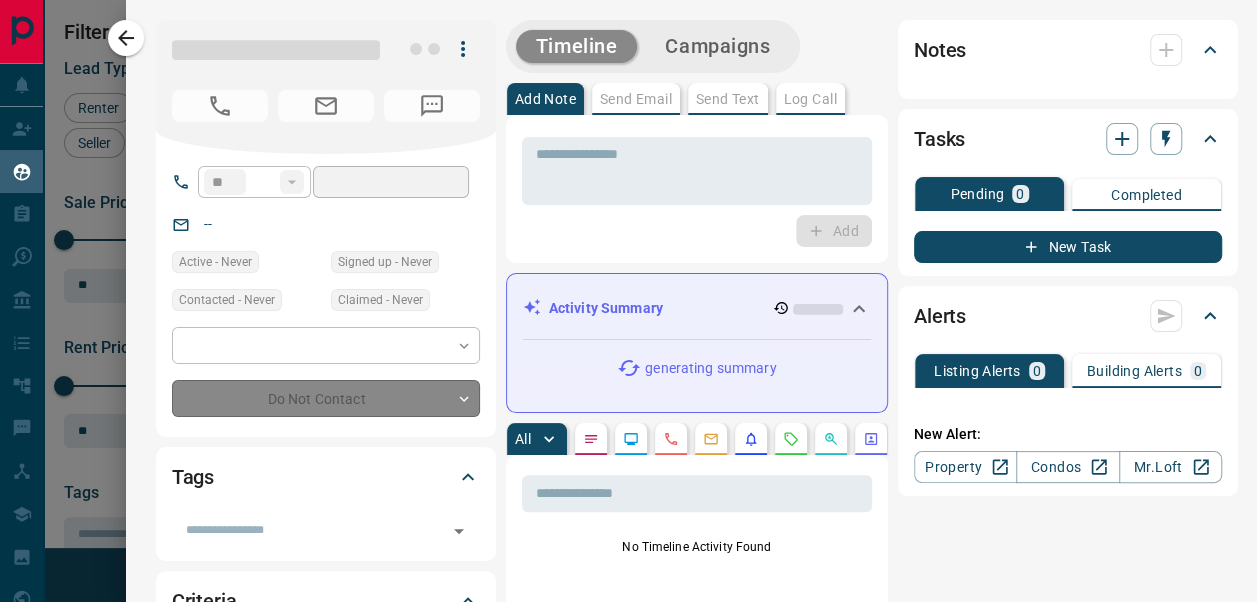 type on "**********" 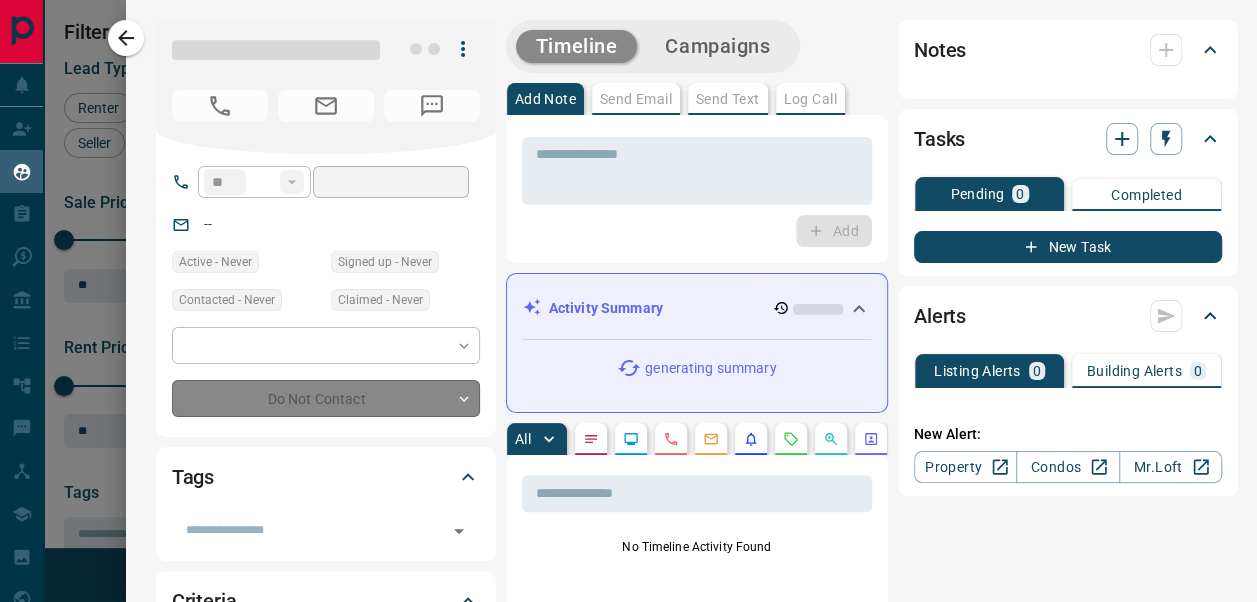 type on "**********" 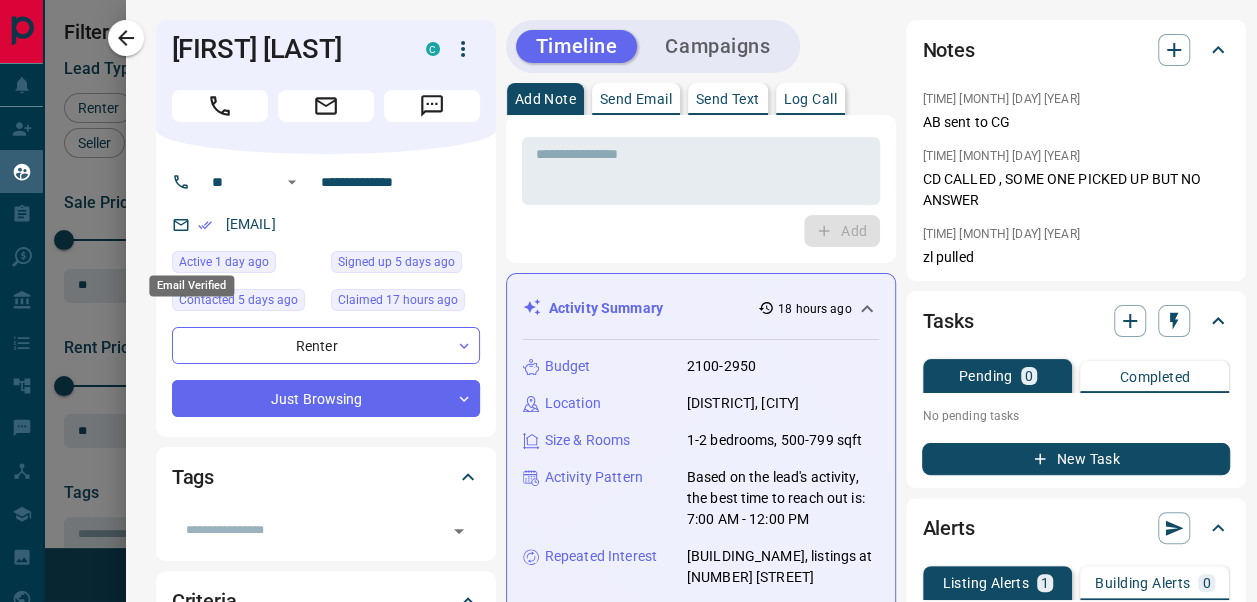 drag, startPoint x: 393, startPoint y: 254, endPoint x: 193, endPoint y: 251, distance: 200.02249 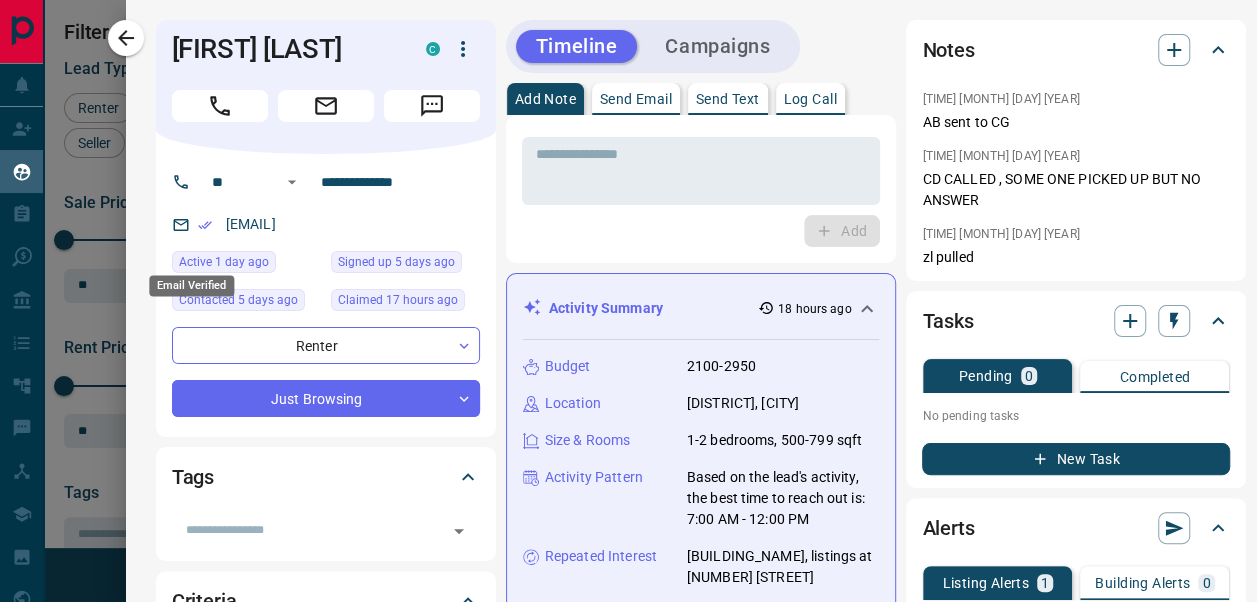 click on "[EMAIL]" at bounding box center (326, 224) 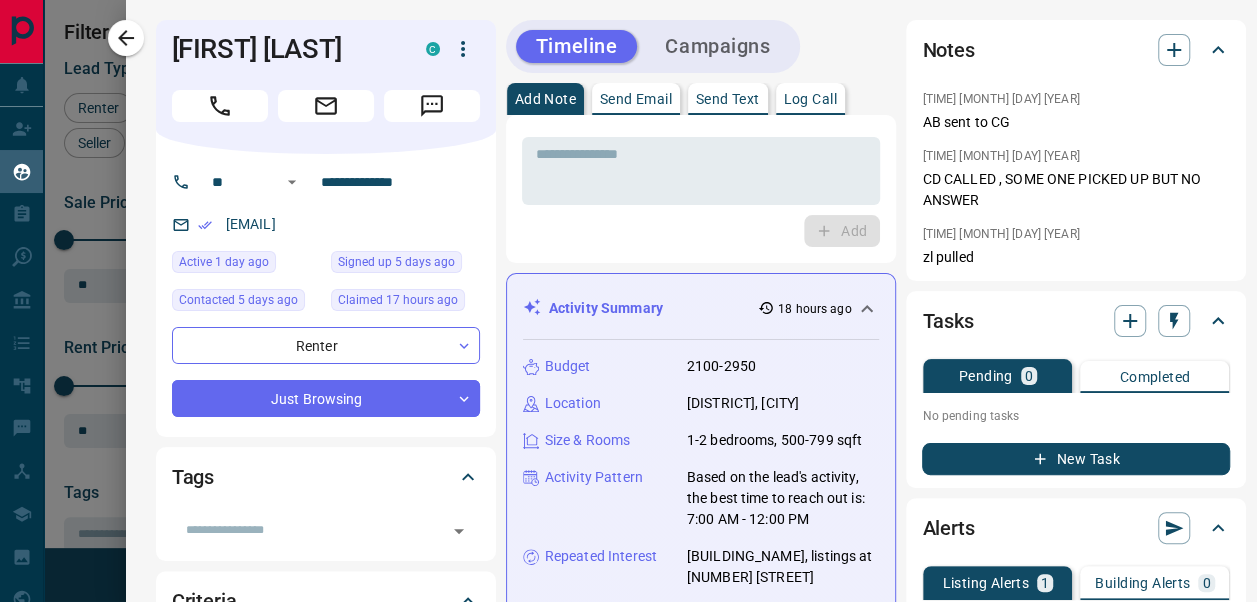 copy on "[EMAIL]" 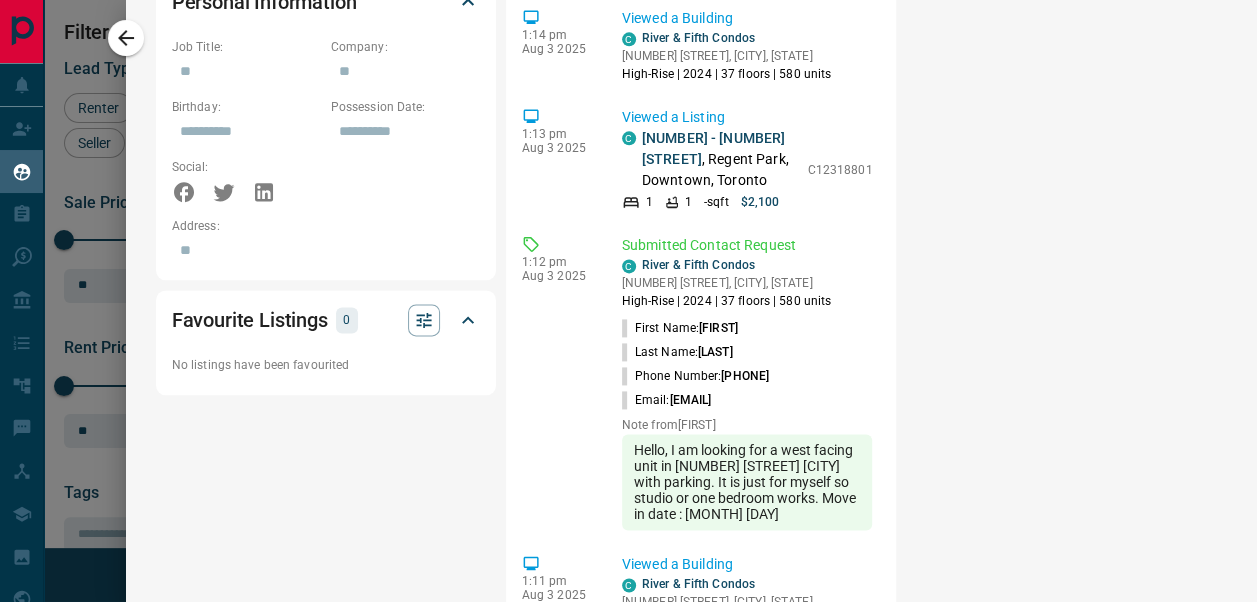 scroll, scrollTop: 1227, scrollLeft: 0, axis: vertical 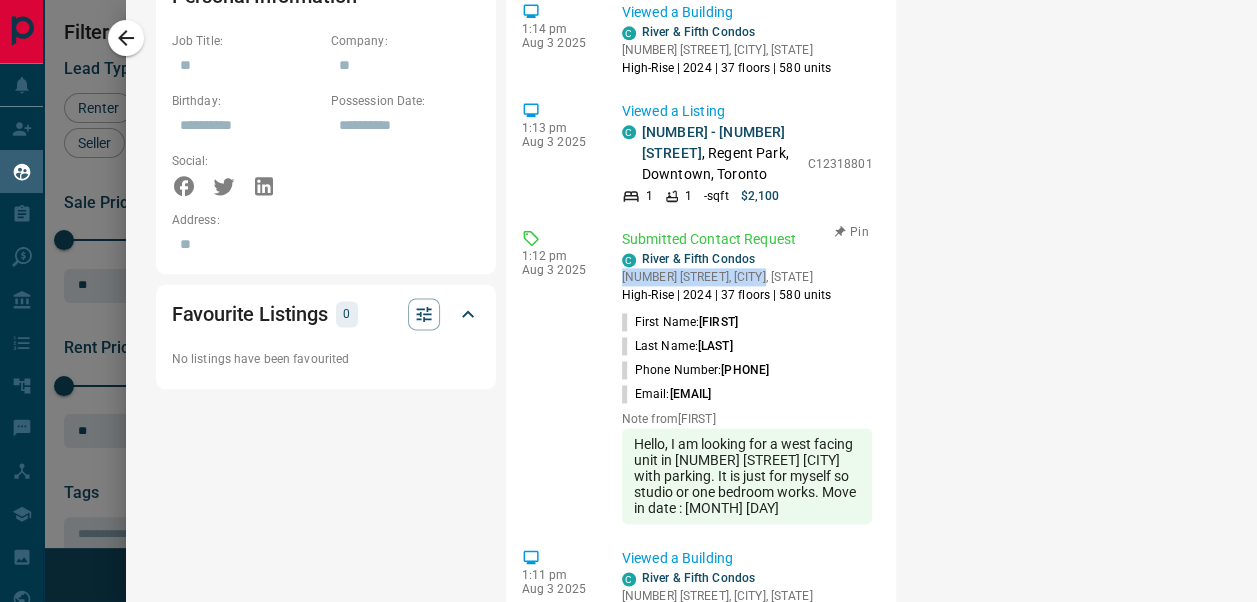 drag, startPoint x: 747, startPoint y: 337, endPoint x: 608, endPoint y: 331, distance: 139.12944 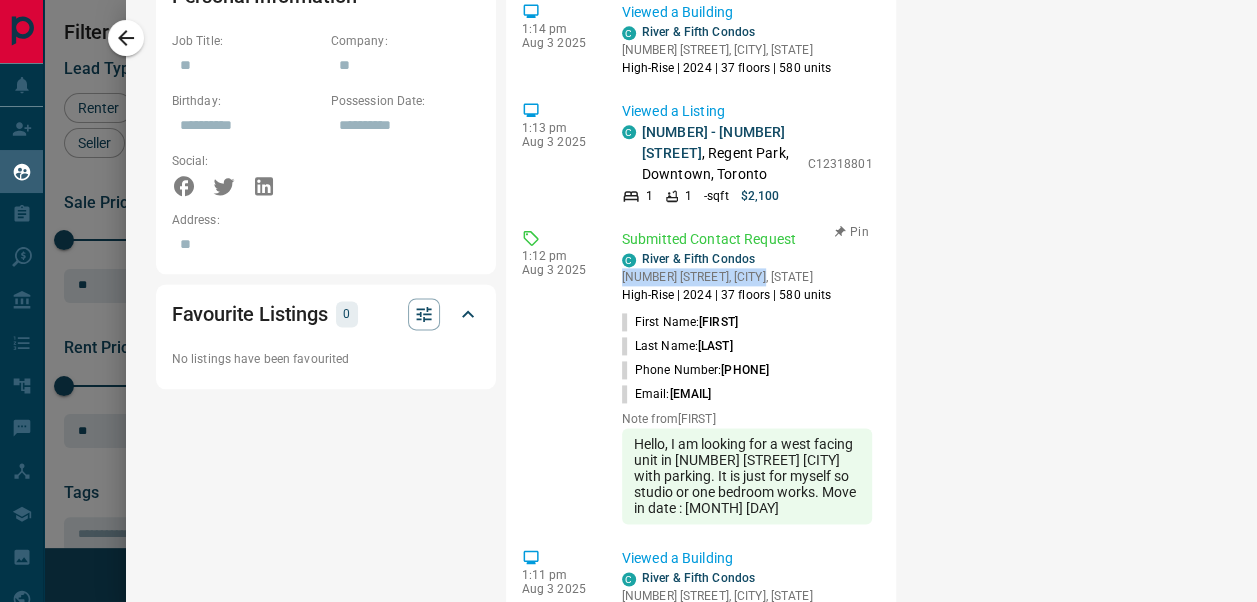 click on "[NUMBER] [STREET], [CITY], [STATE]" at bounding box center (727, 277) 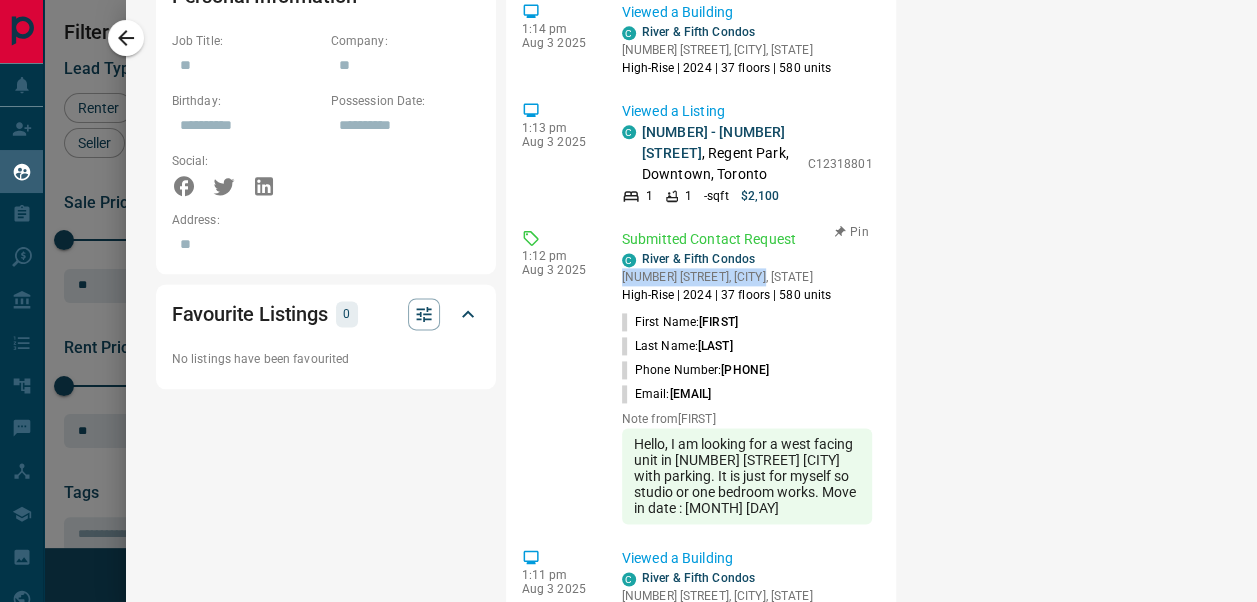 copy on "[NUMBER] [STREET], [CITY], [STATE]" 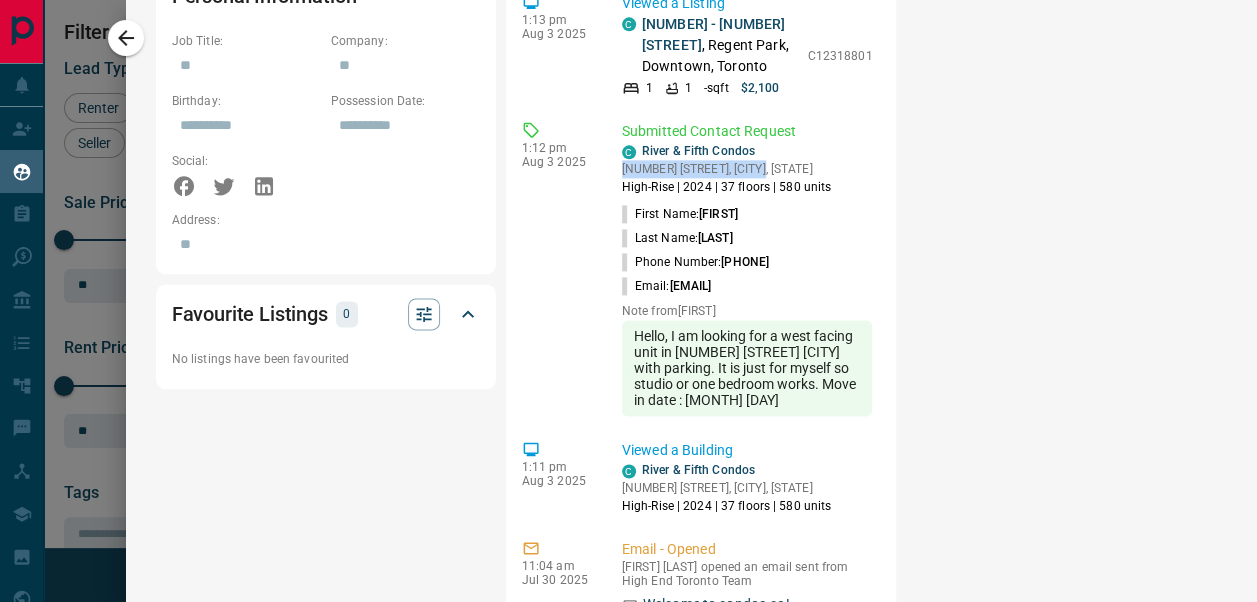scroll, scrollTop: 0, scrollLeft: 0, axis: both 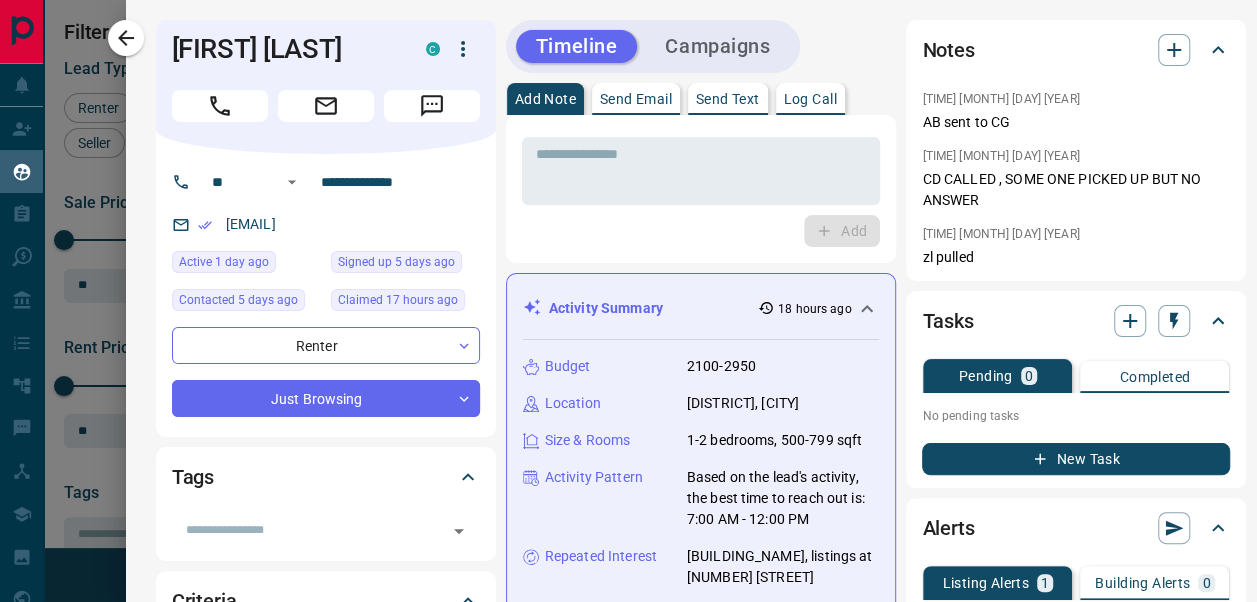 drag, startPoint x: 244, startPoint y: 84, endPoint x: 152, endPoint y: 47, distance: 99.16148 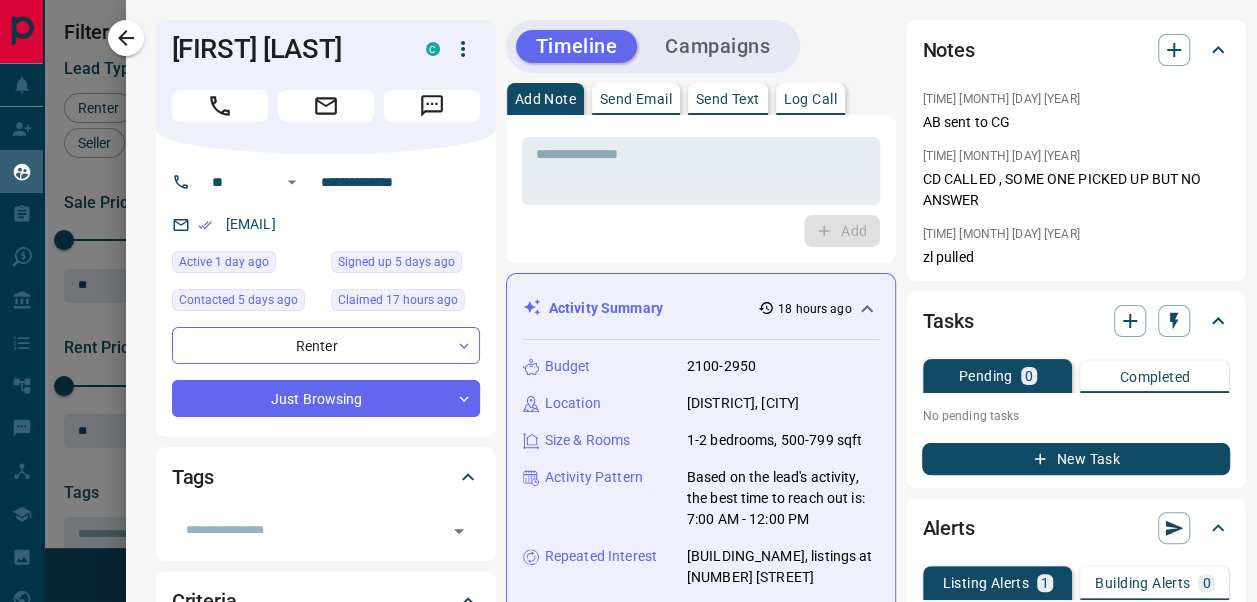 click on "[FIRST] [LAST] C" at bounding box center (326, 87) 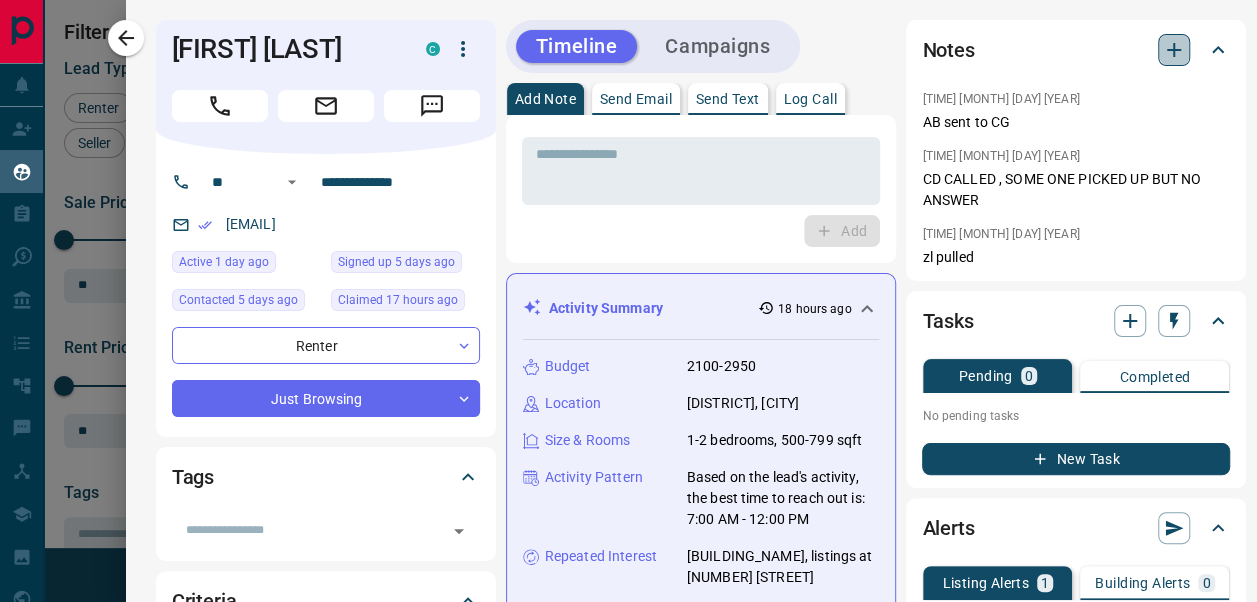 click 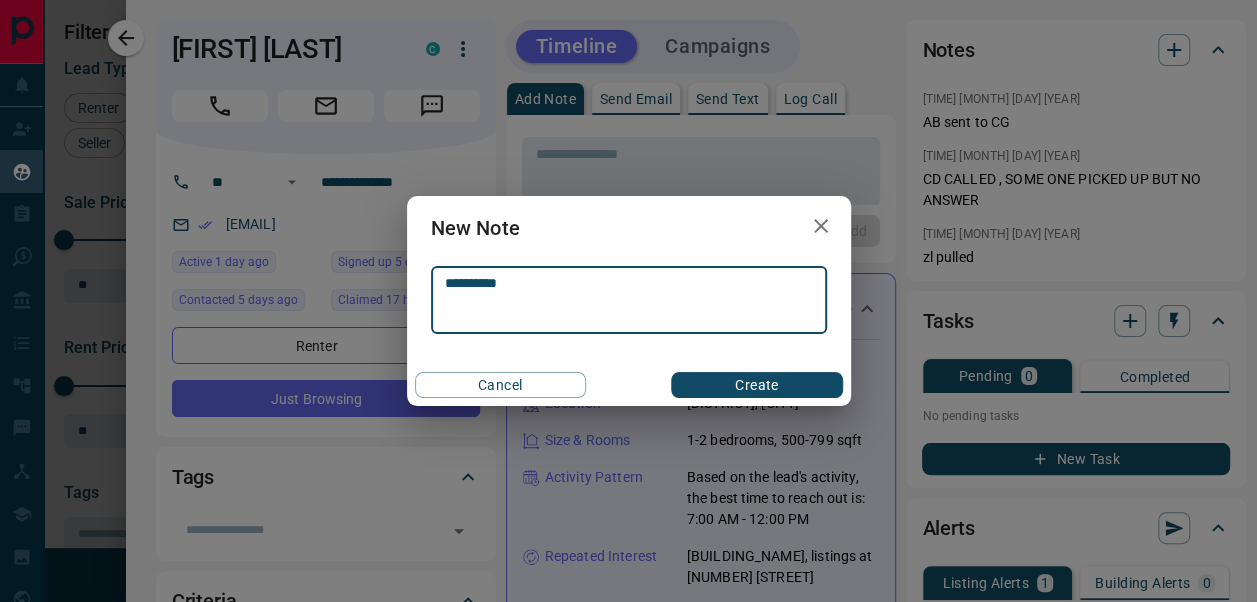 type on "**********" 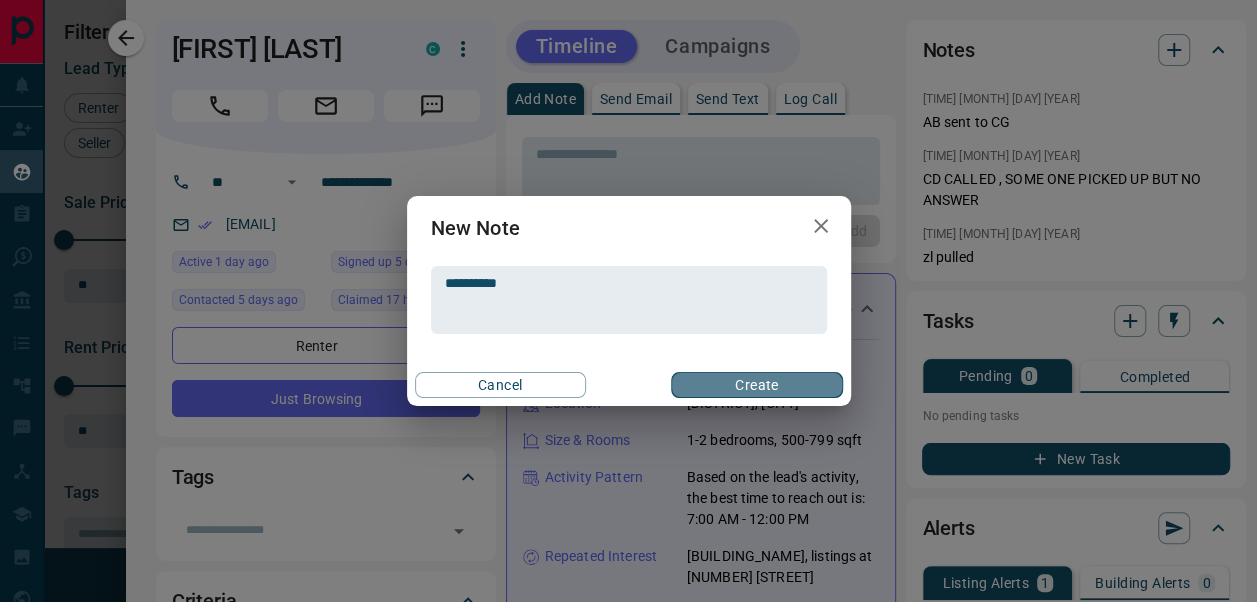click on "Create" at bounding box center [756, 385] 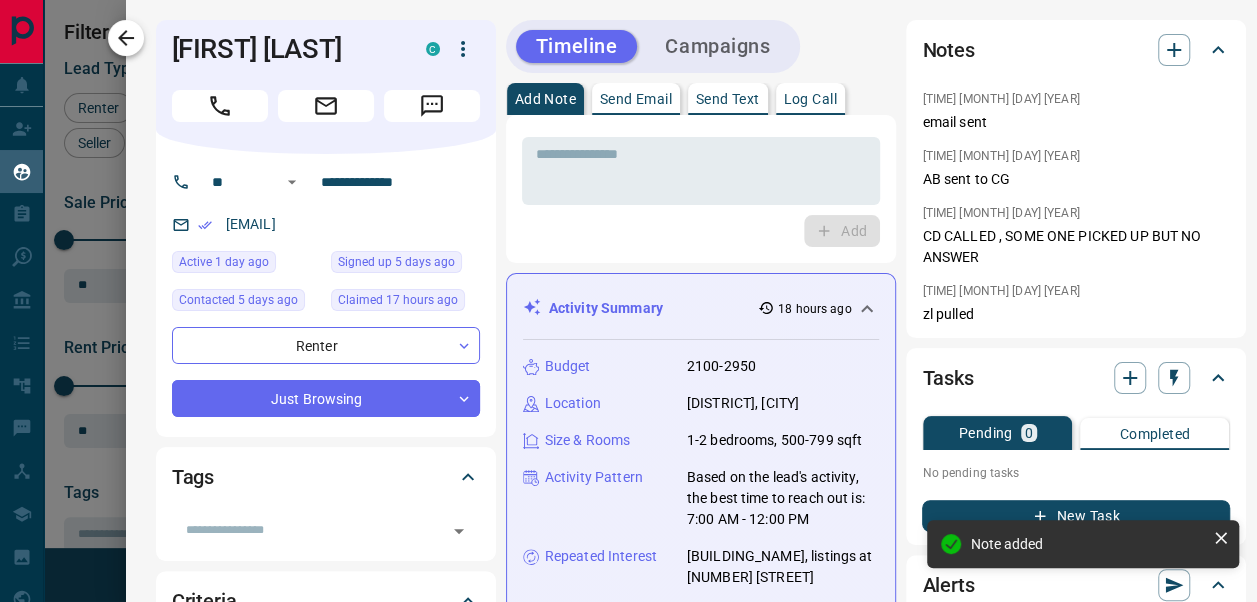 click 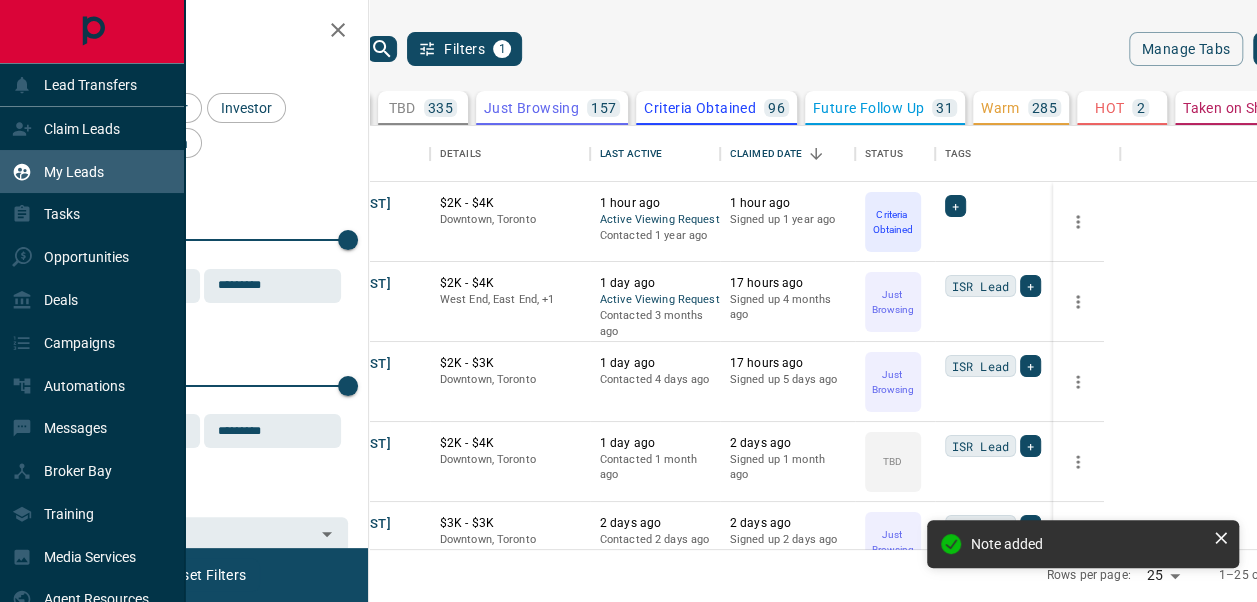click on "My Leads" at bounding box center (74, 172) 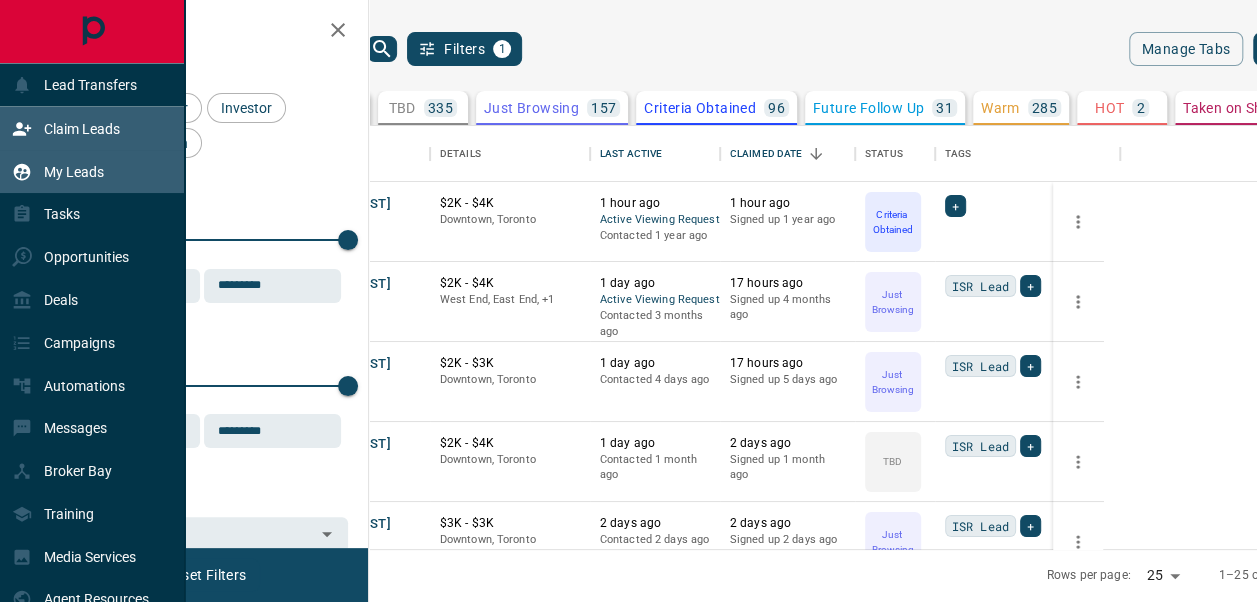 click 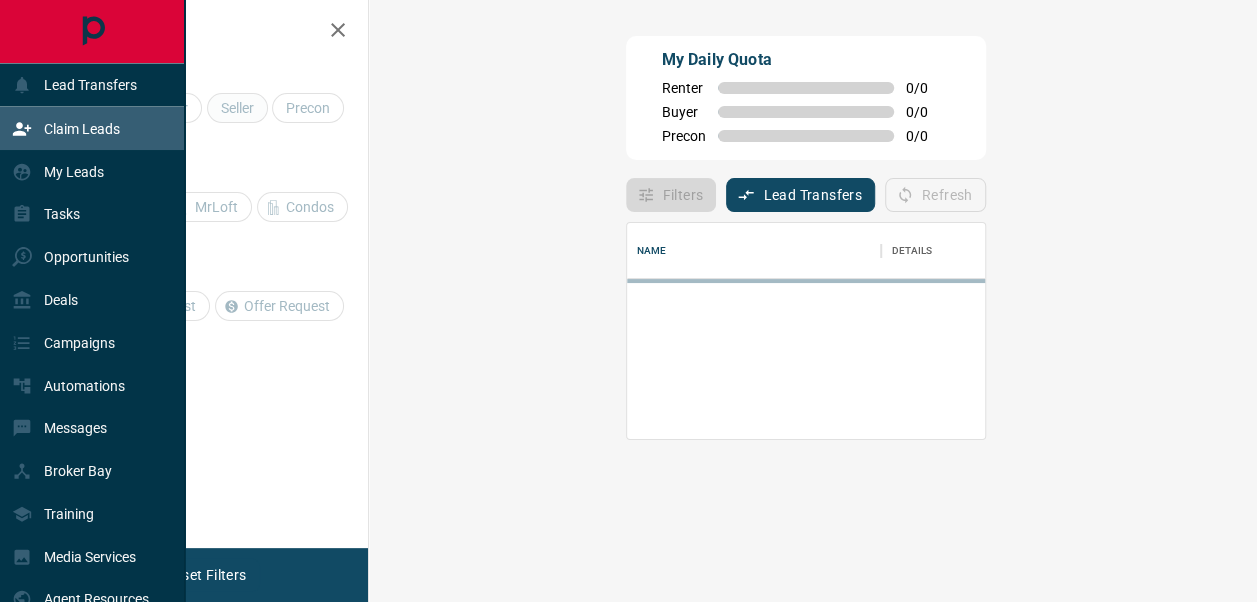 scroll, scrollTop: 0, scrollLeft: 0, axis: both 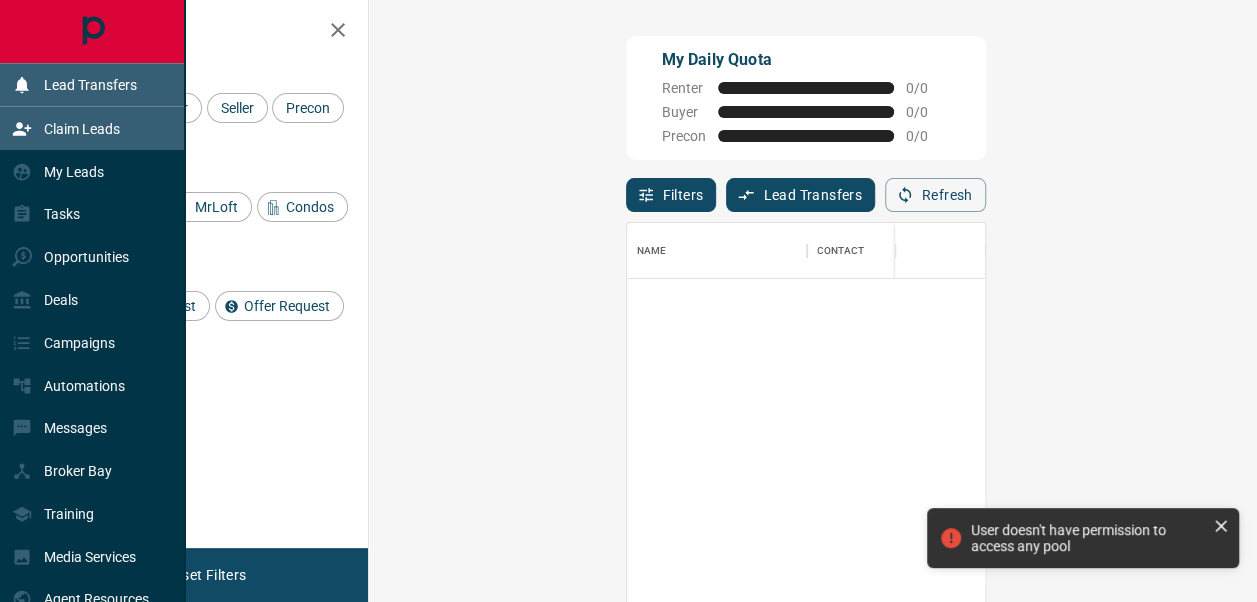 click on "Lead Transfers" at bounding box center [90, 85] 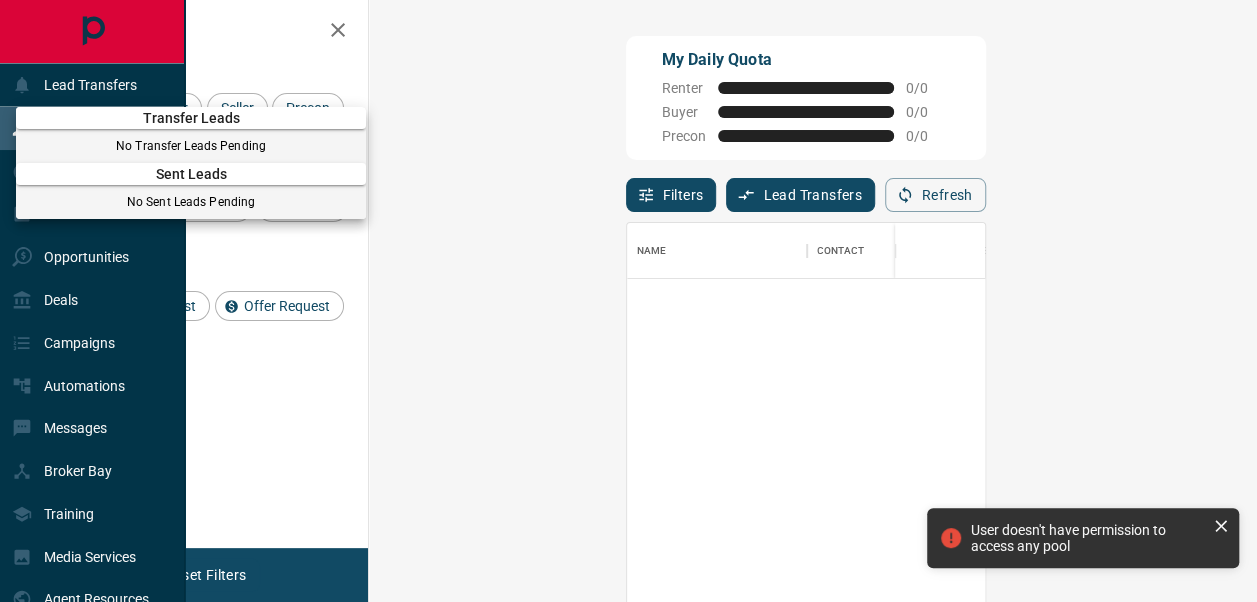 click on "Sent Leads No Sent Leads Pending" at bounding box center (191, 187) 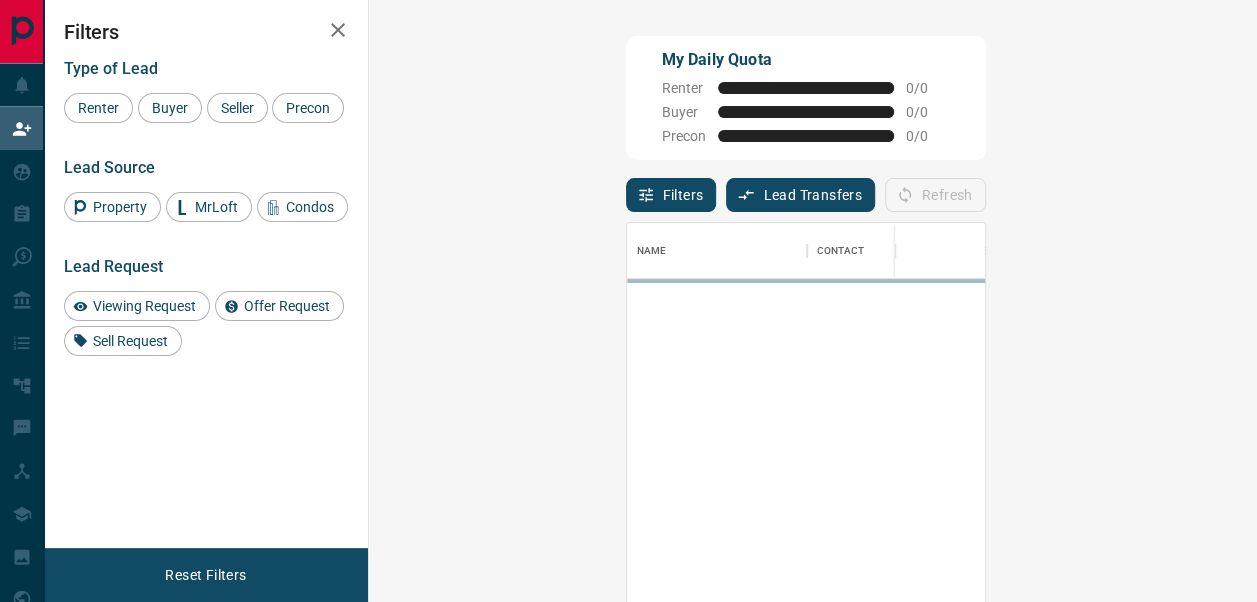 scroll, scrollTop: 16, scrollLeft: 16, axis: both 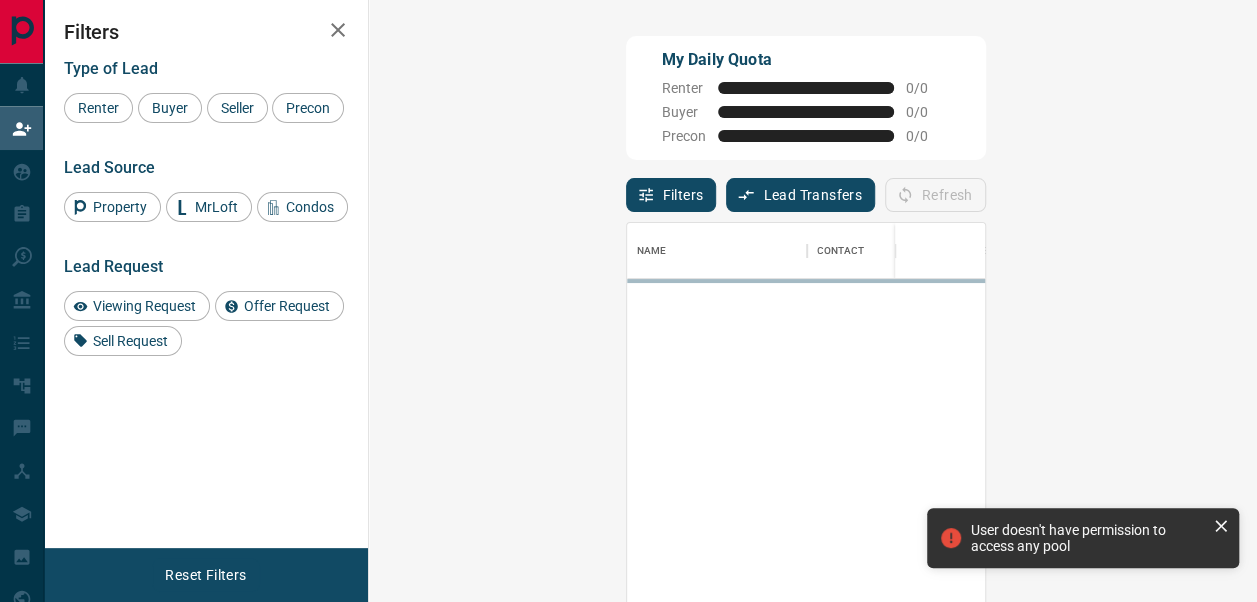 click at bounding box center (1342, 476) 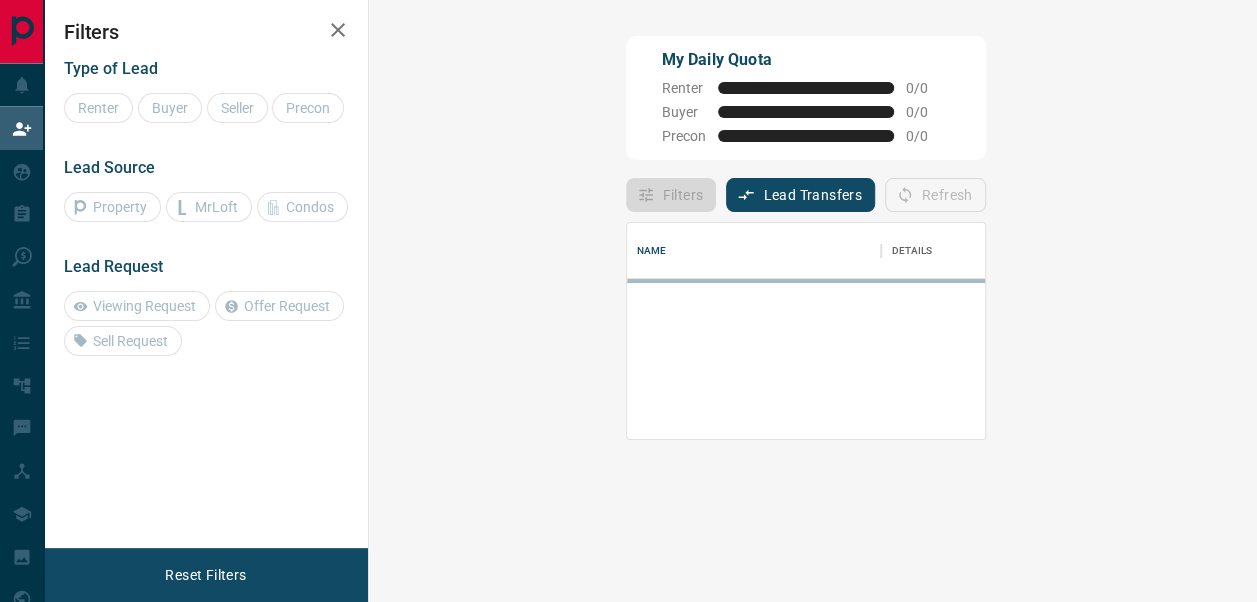 scroll, scrollTop: 0, scrollLeft: 0, axis: both 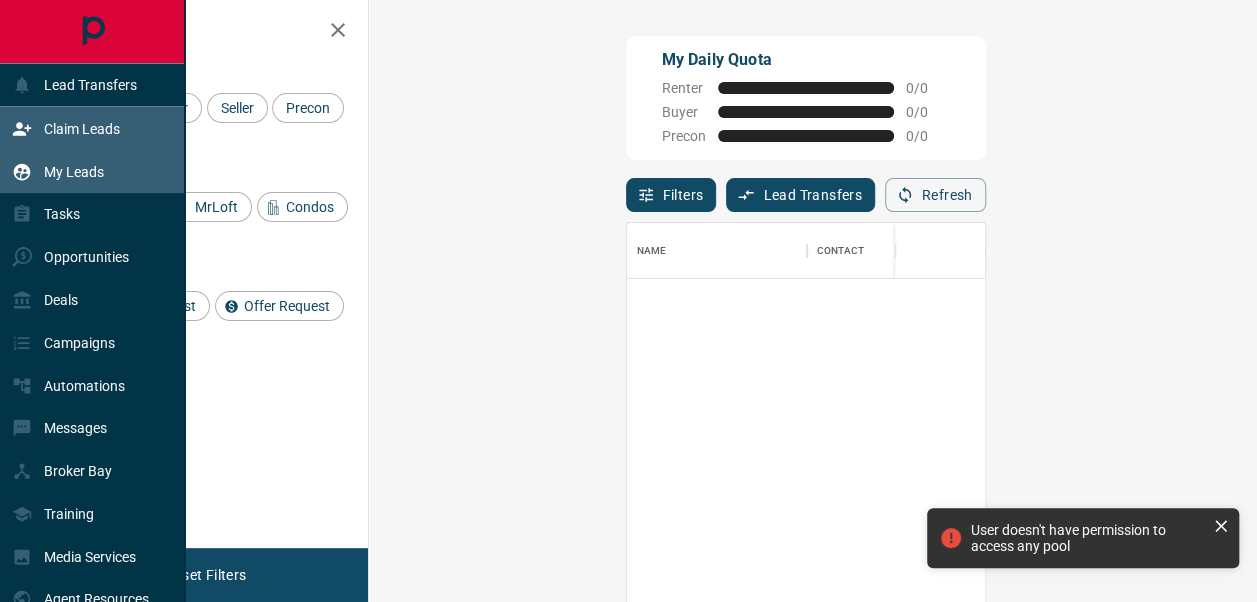 click on "My Leads" at bounding box center (74, 172) 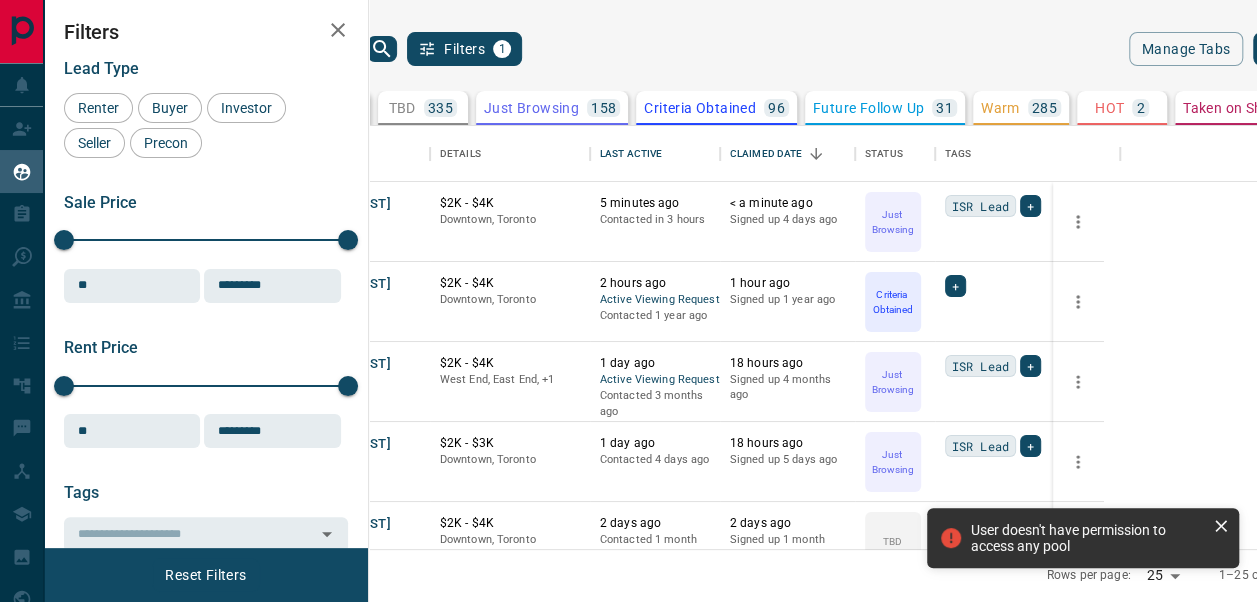 scroll, scrollTop: 16, scrollLeft: 16, axis: both 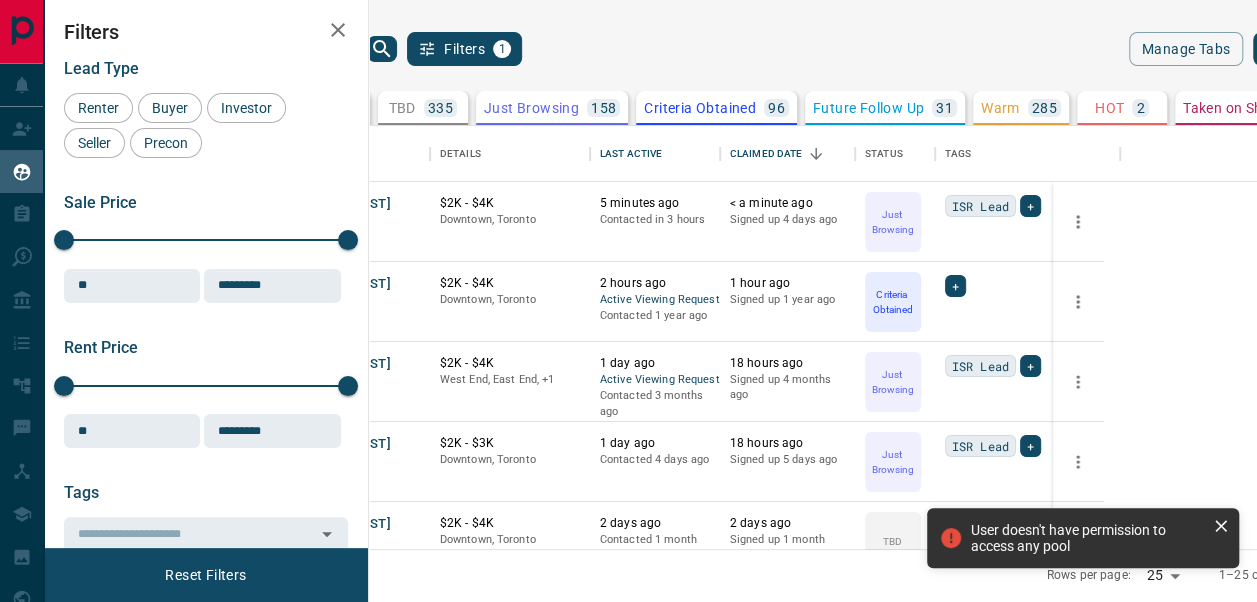 click on "My Leads Filters 1" at bounding box center [524, 49] 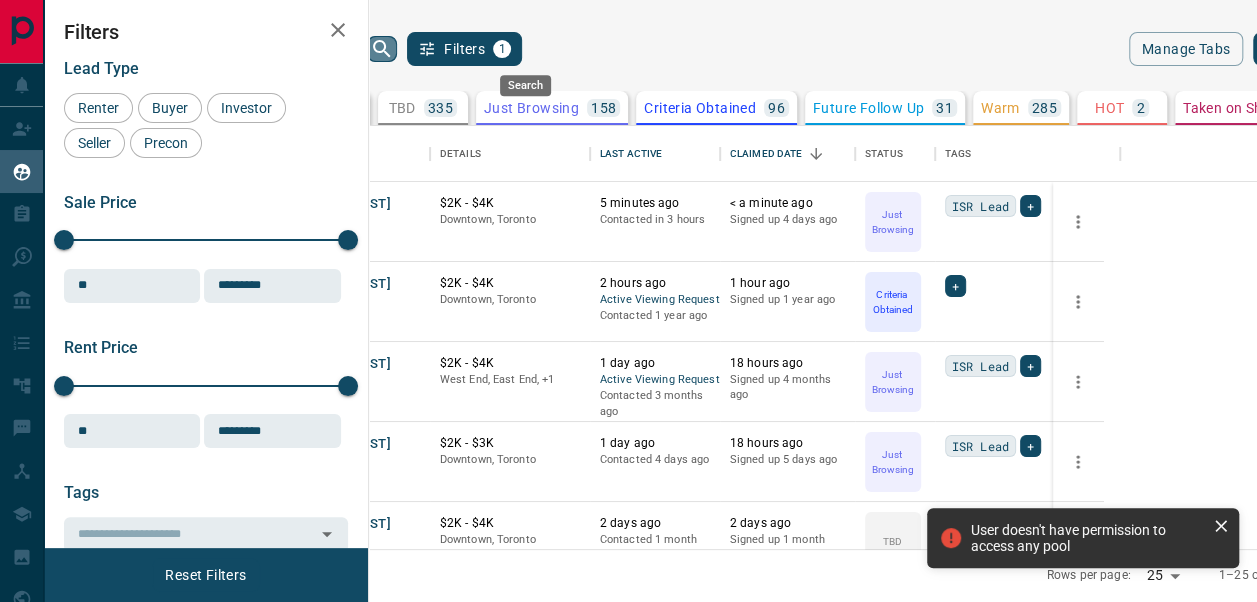 click 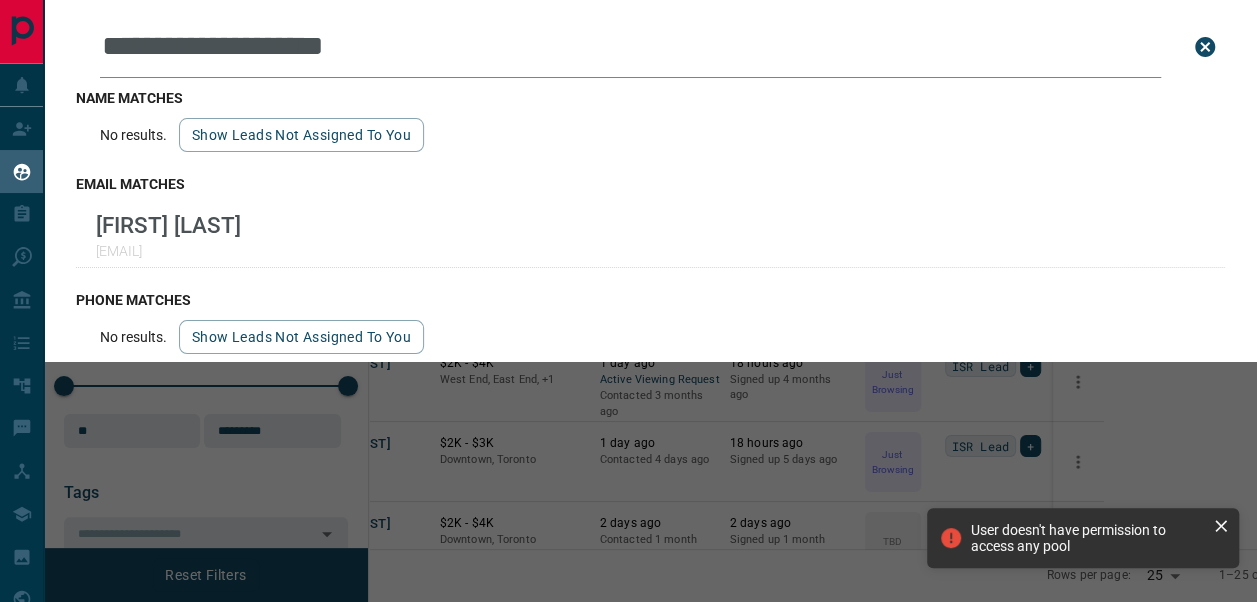 click on "**********" at bounding box center (630, 47) 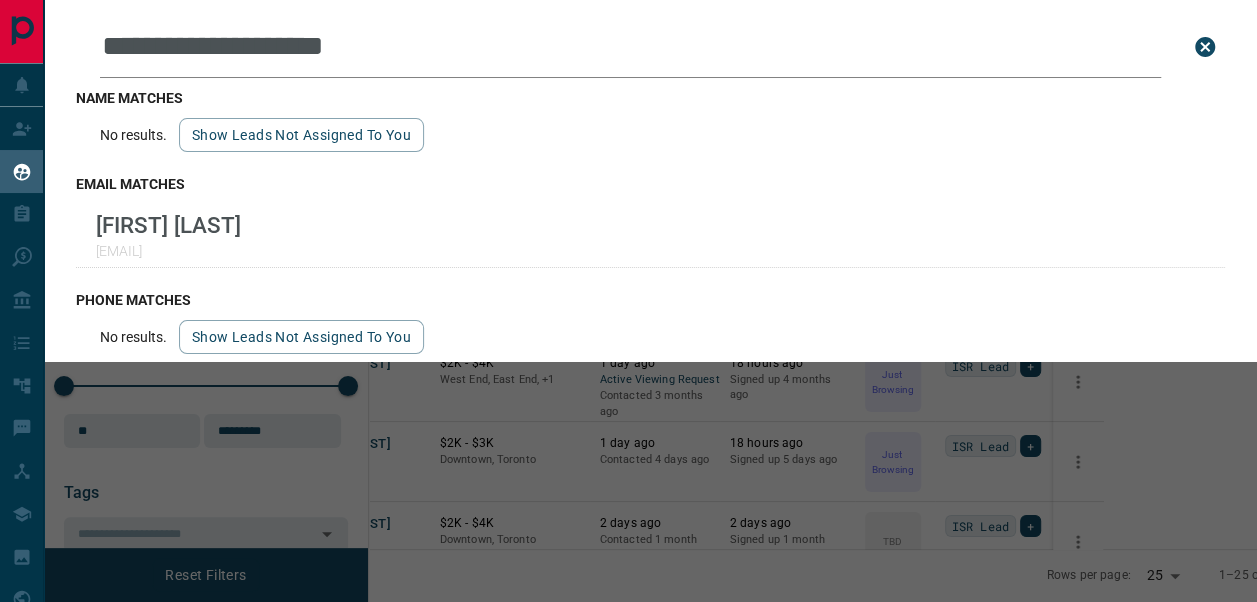 drag, startPoint x: 480, startPoint y: 42, endPoint x: 0, endPoint y: 14, distance: 480.81598 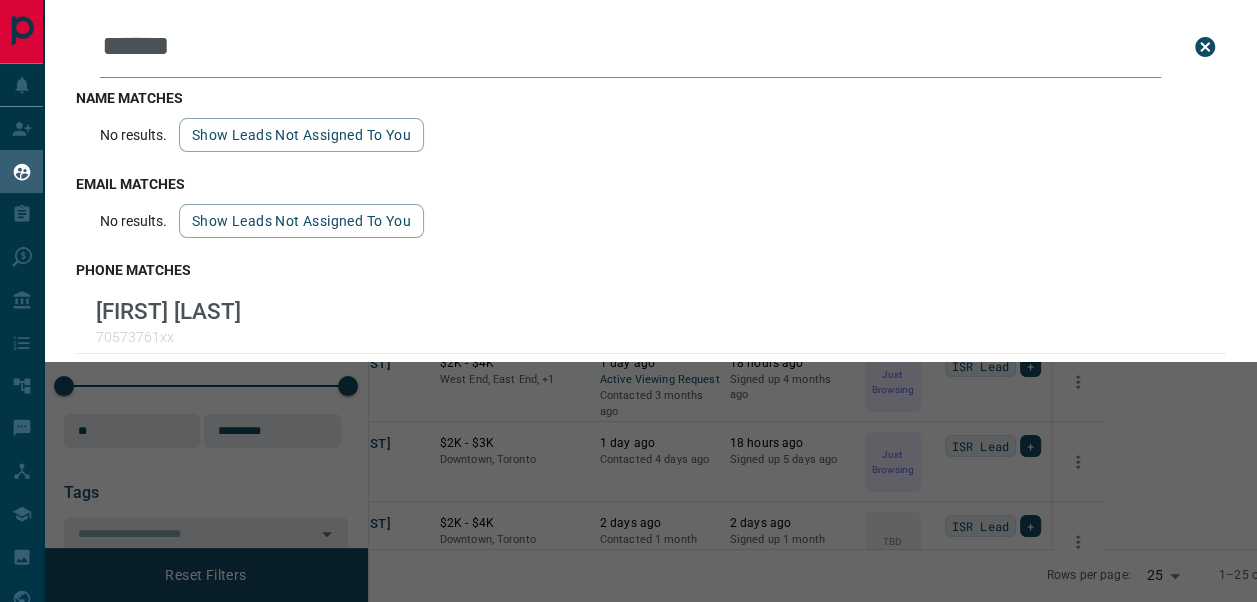 type on "******" 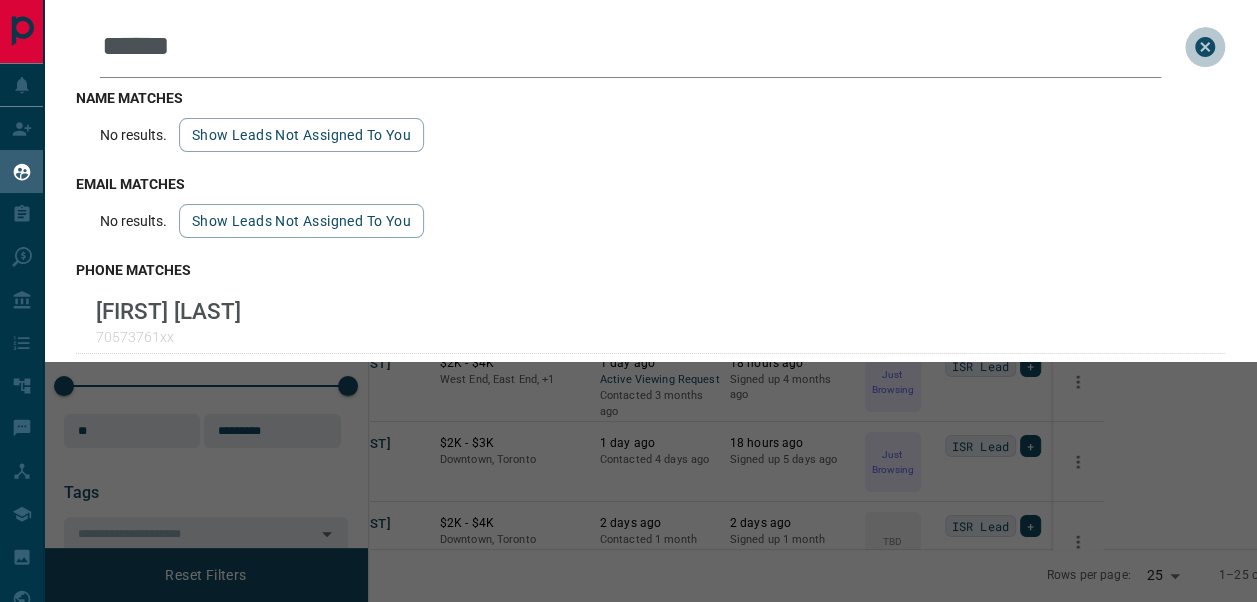 click 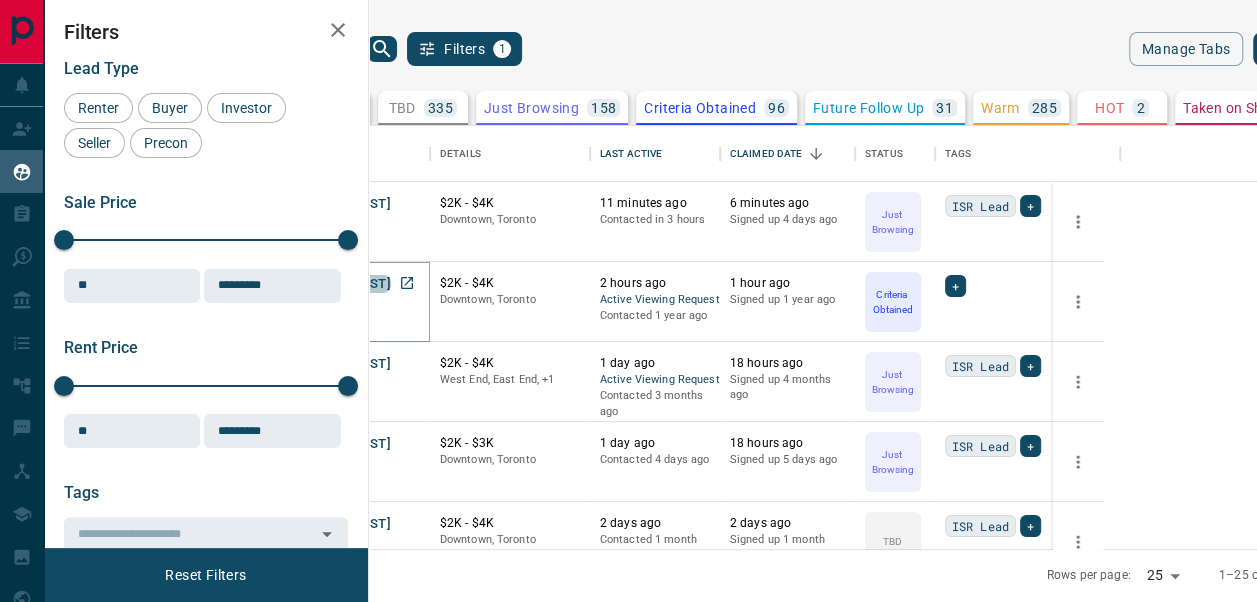 click on "[FIRST] [LAST]" at bounding box center (345, 284) 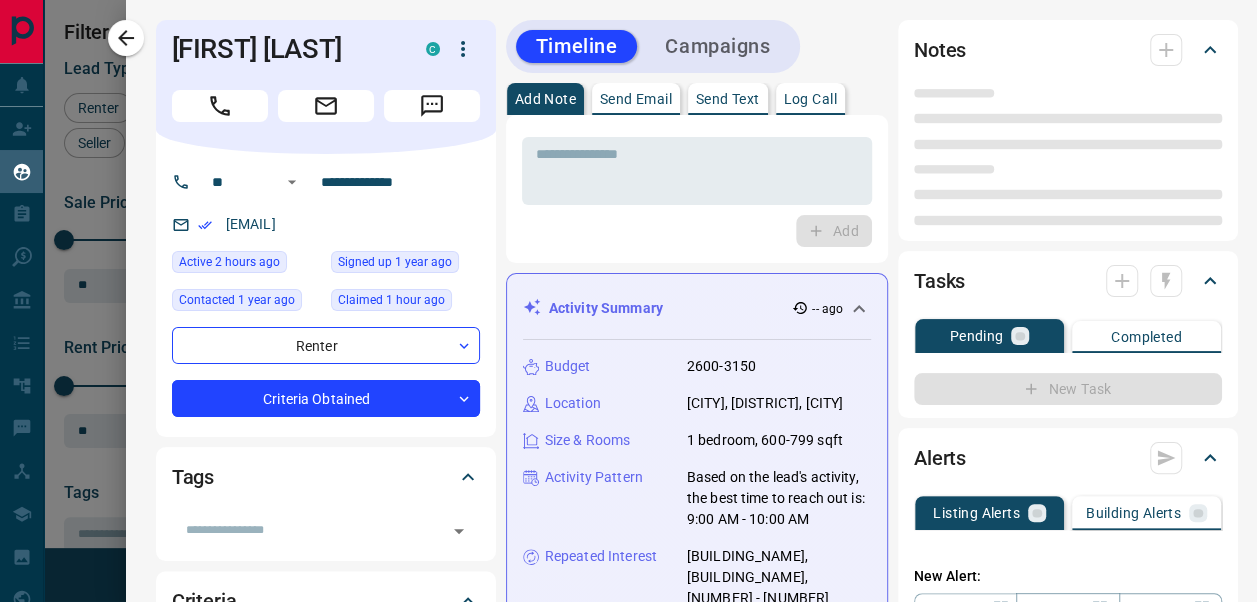 type on "**" 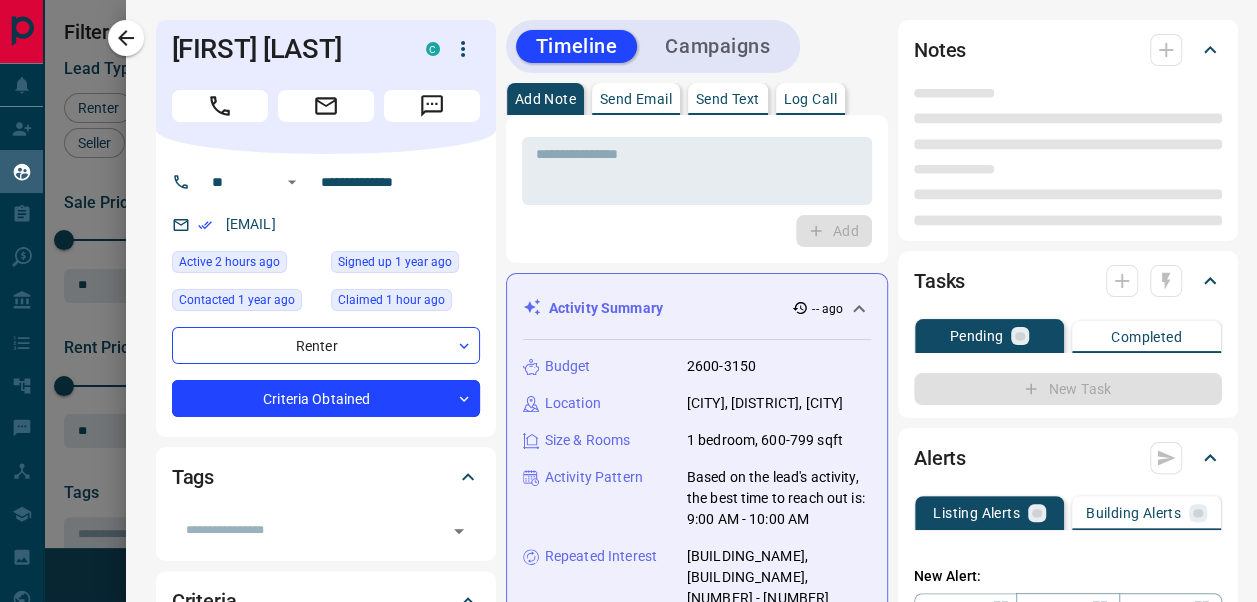 type on "**********" 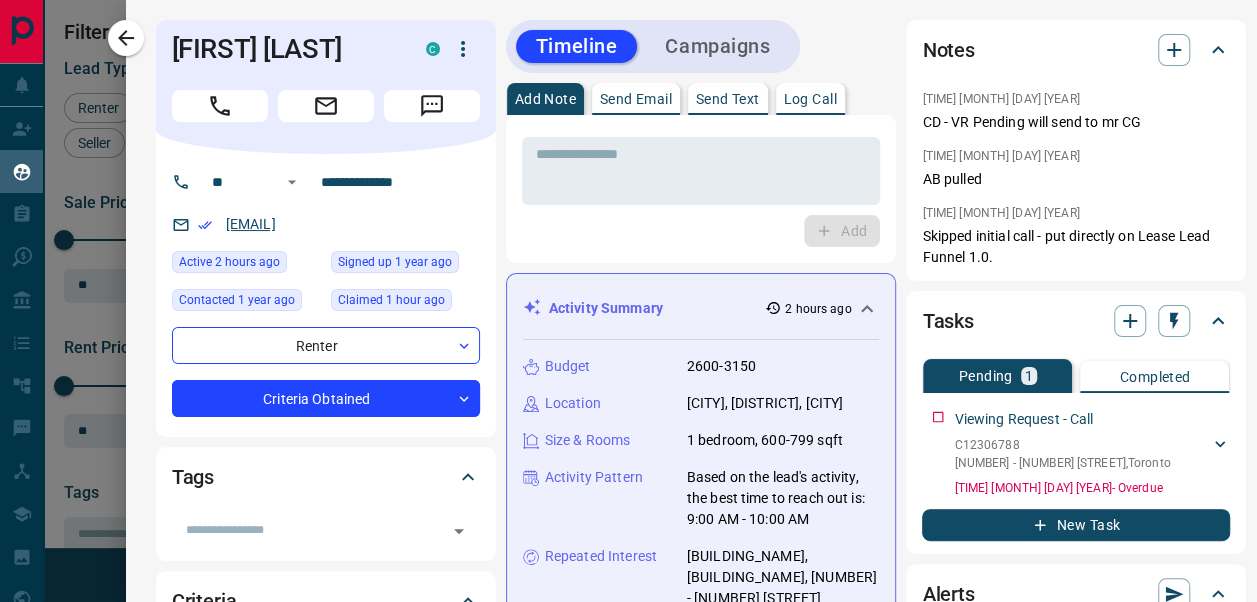 drag, startPoint x: 411, startPoint y: 225, endPoint x: 213, endPoint y: 221, distance: 198.0404 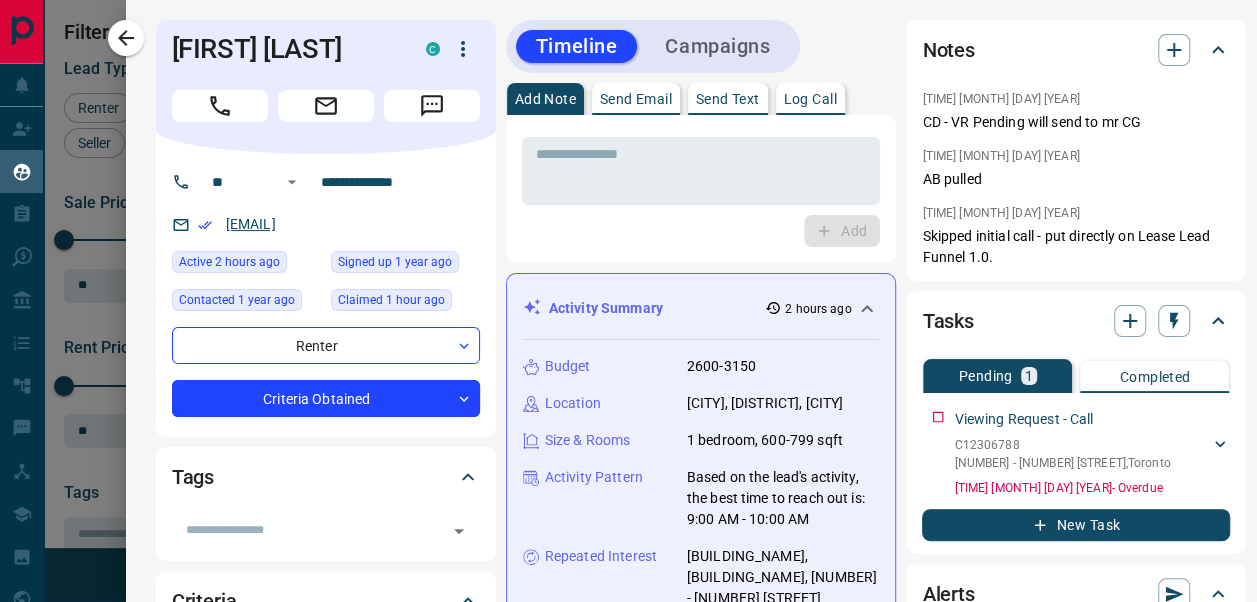 click on "[EMAIL]" at bounding box center [326, 224] 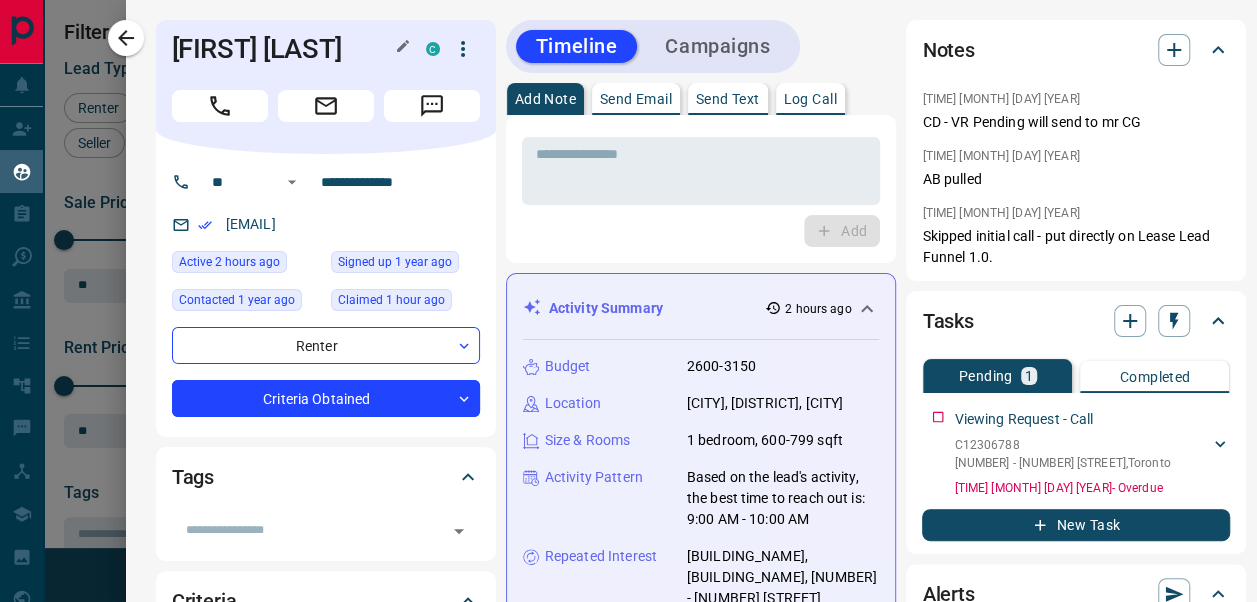 click 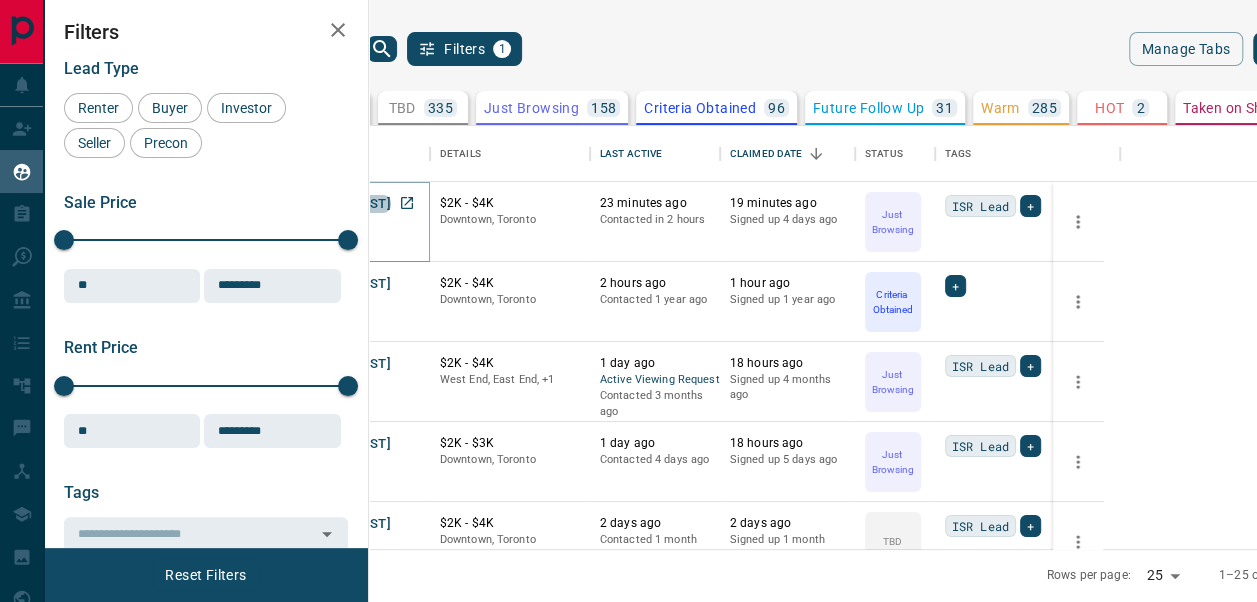 click on "[FIRST] [LAST]" at bounding box center (345, 204) 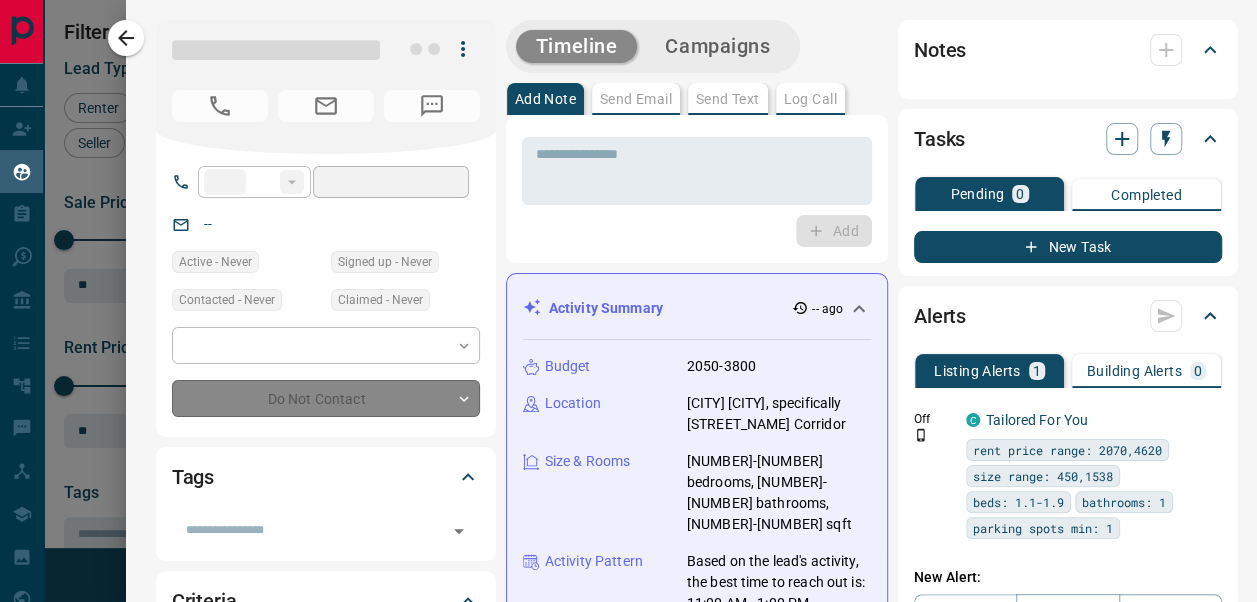 type on "**" 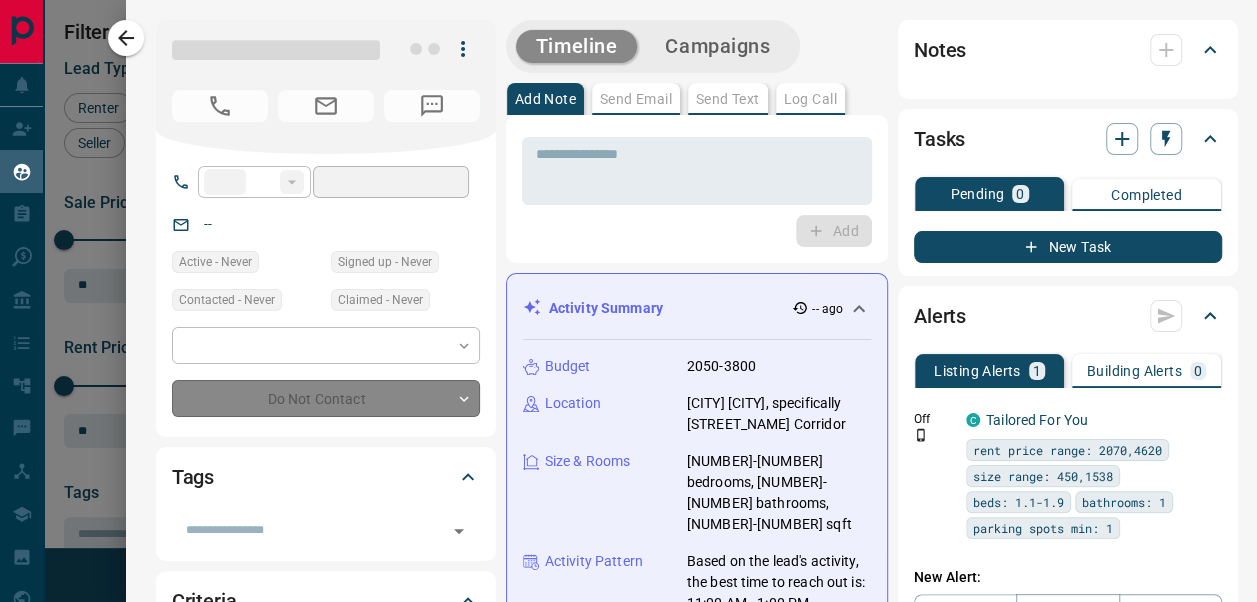 type on "**********" 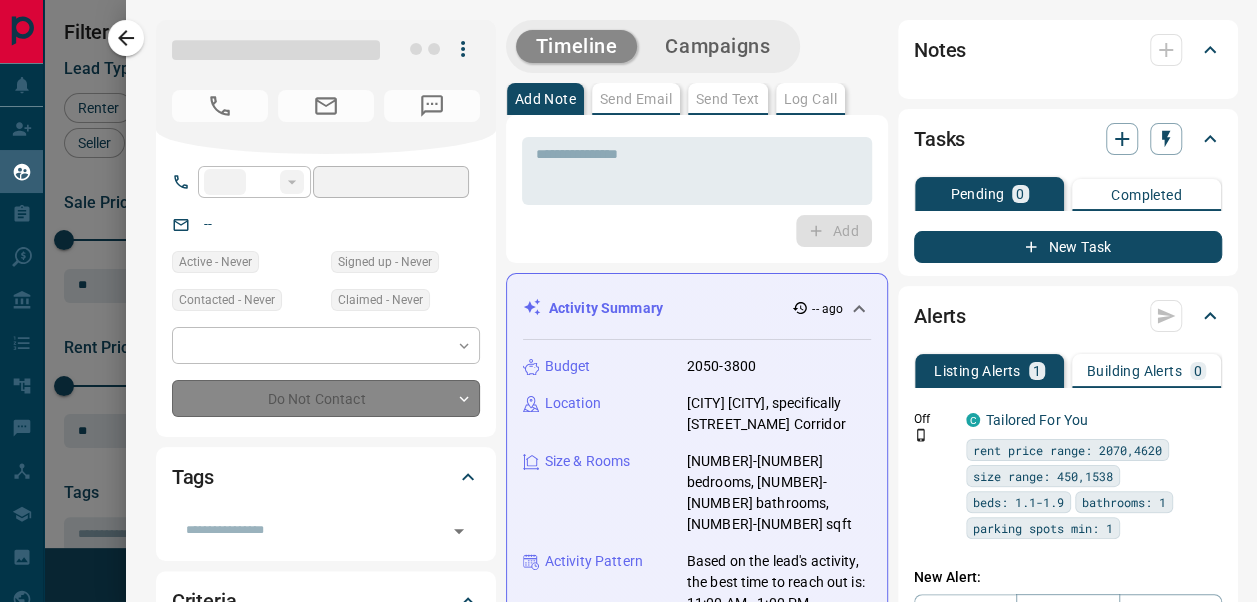 type on "**********" 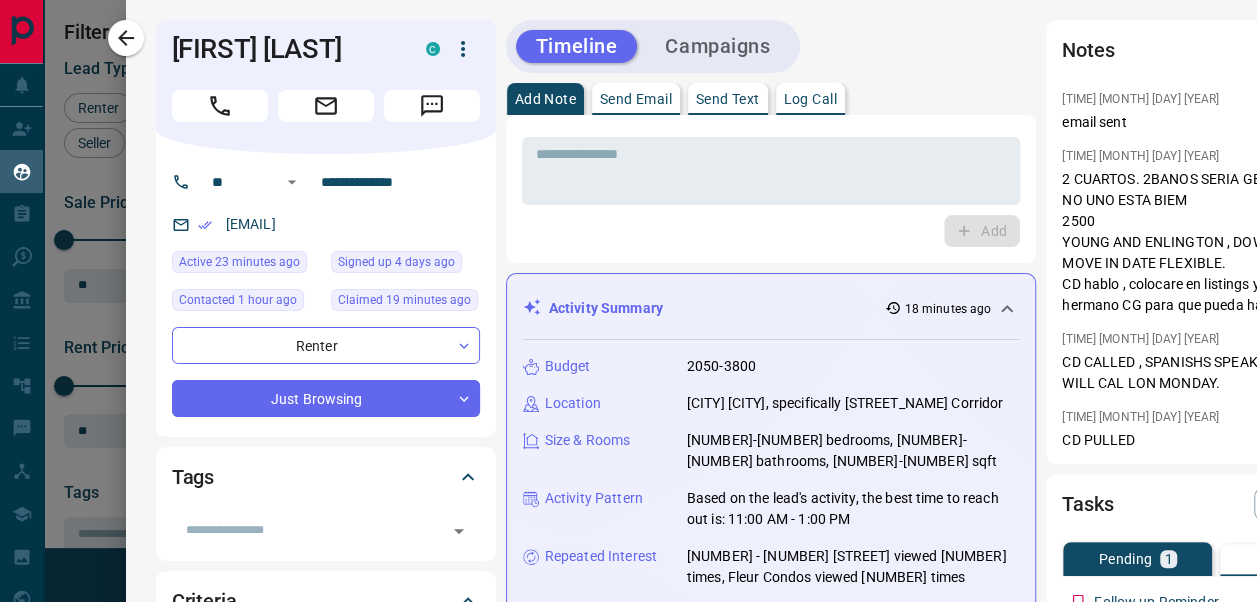 drag, startPoint x: 372, startPoint y: 56, endPoint x: 143, endPoint y: 60, distance: 229.03493 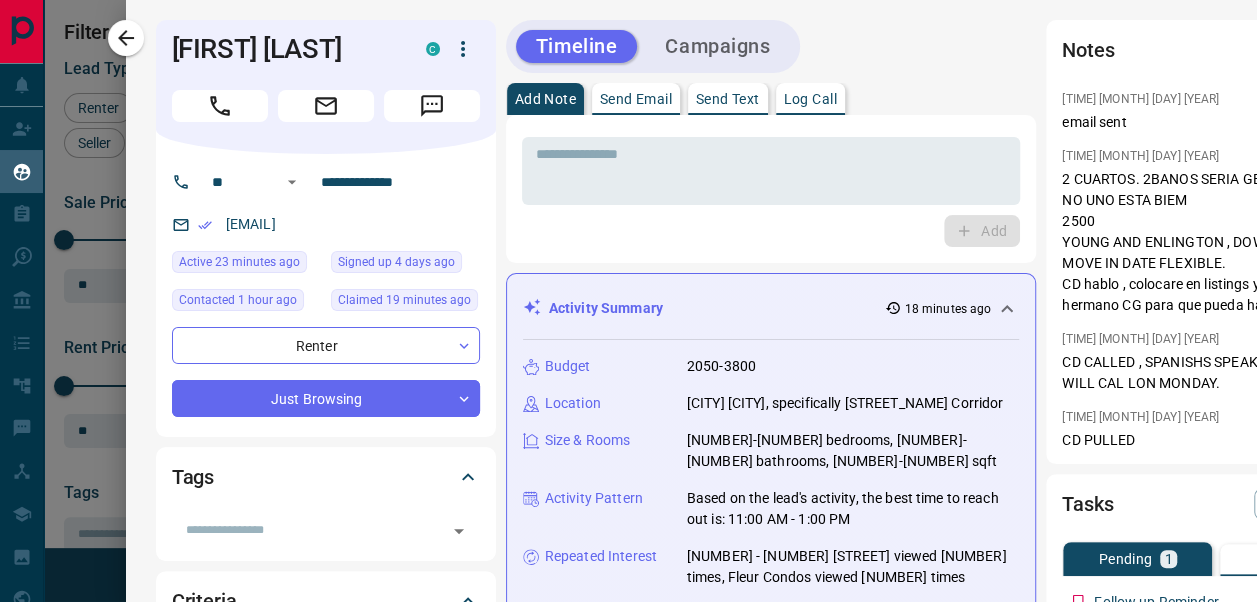 click on "[FIRST] [LAST] C" at bounding box center (326, 87) 